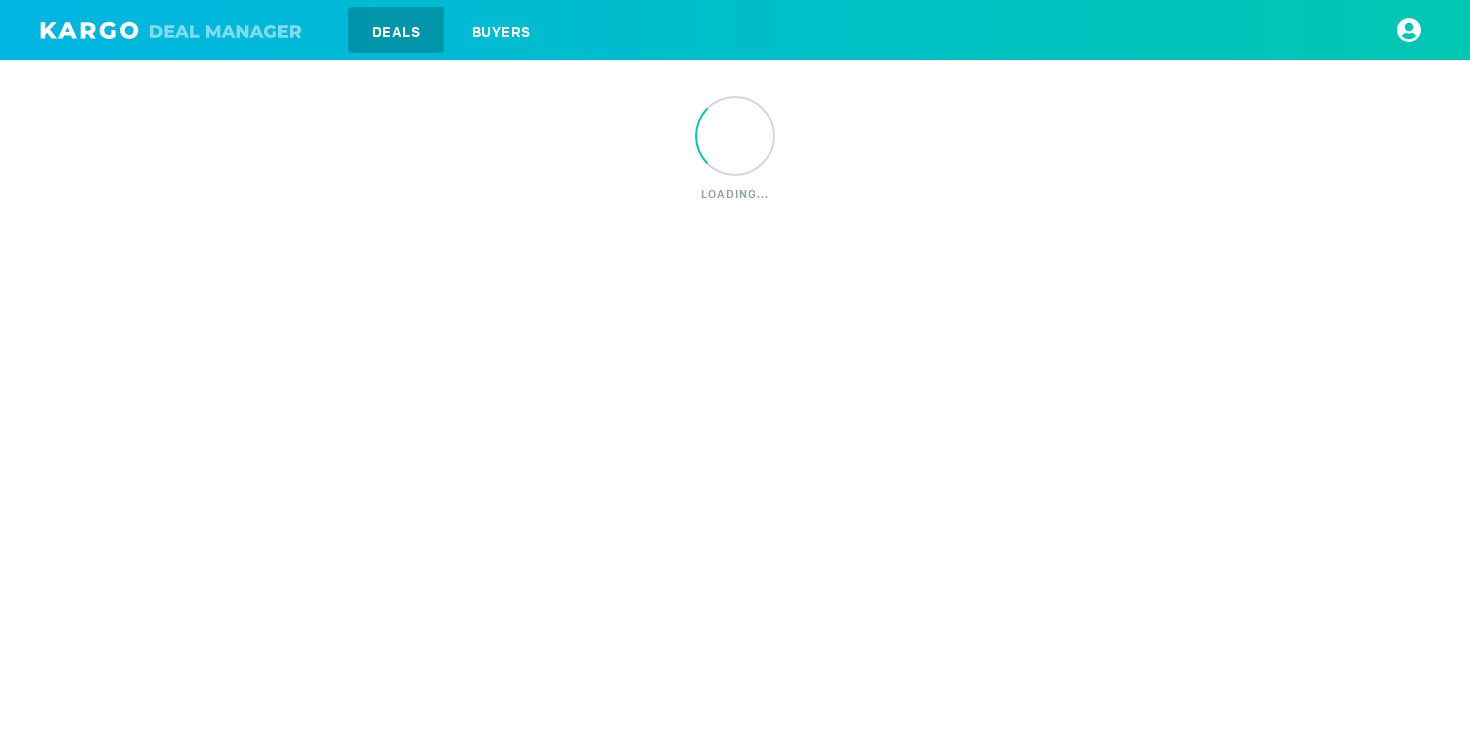 scroll, scrollTop: 0, scrollLeft: 0, axis: both 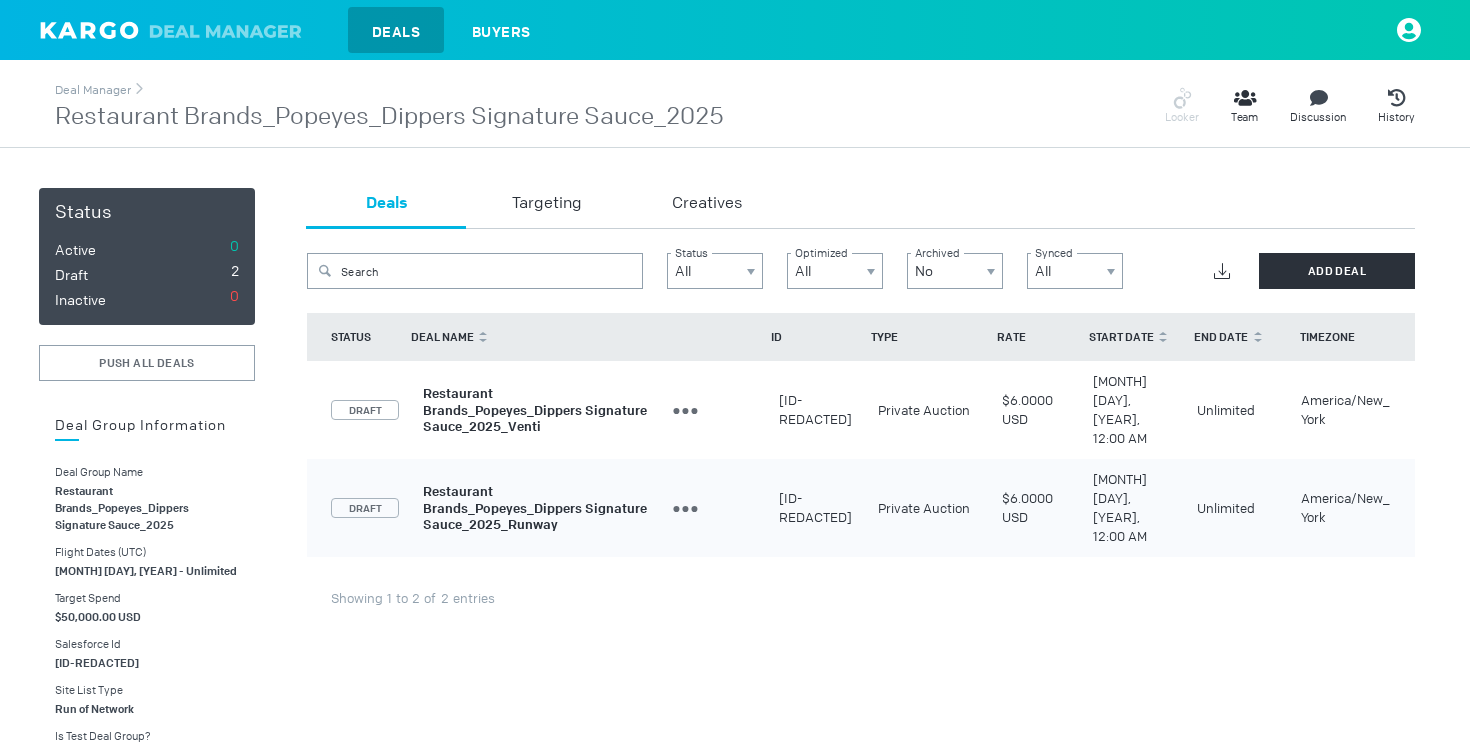 click on "Restaurant Brands_Popeyes_Dippers Signature Sauce_2025_Venti" at bounding box center (535, 410) 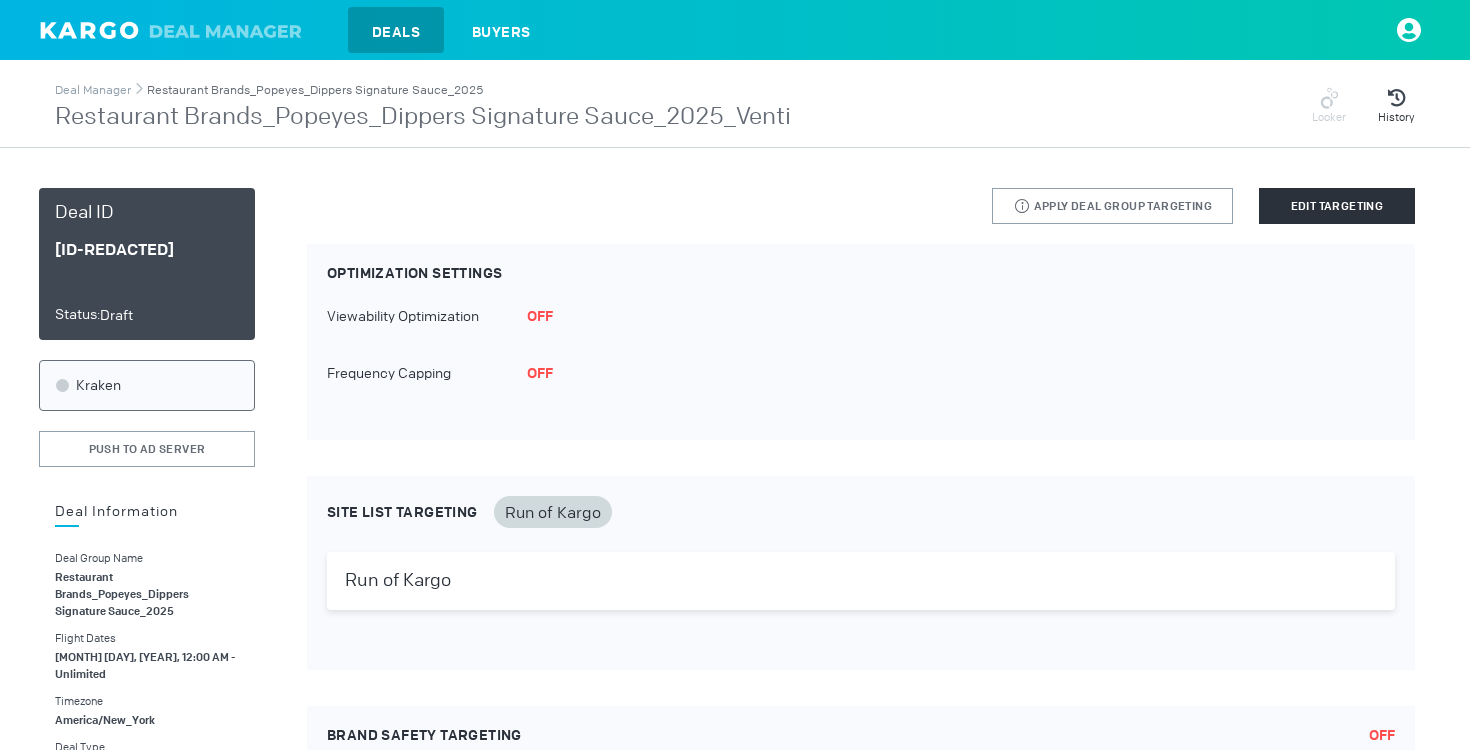 click on "Restaurant Brands_Popeyes_Dippers Signature Sauce_2025" at bounding box center [315, 90] 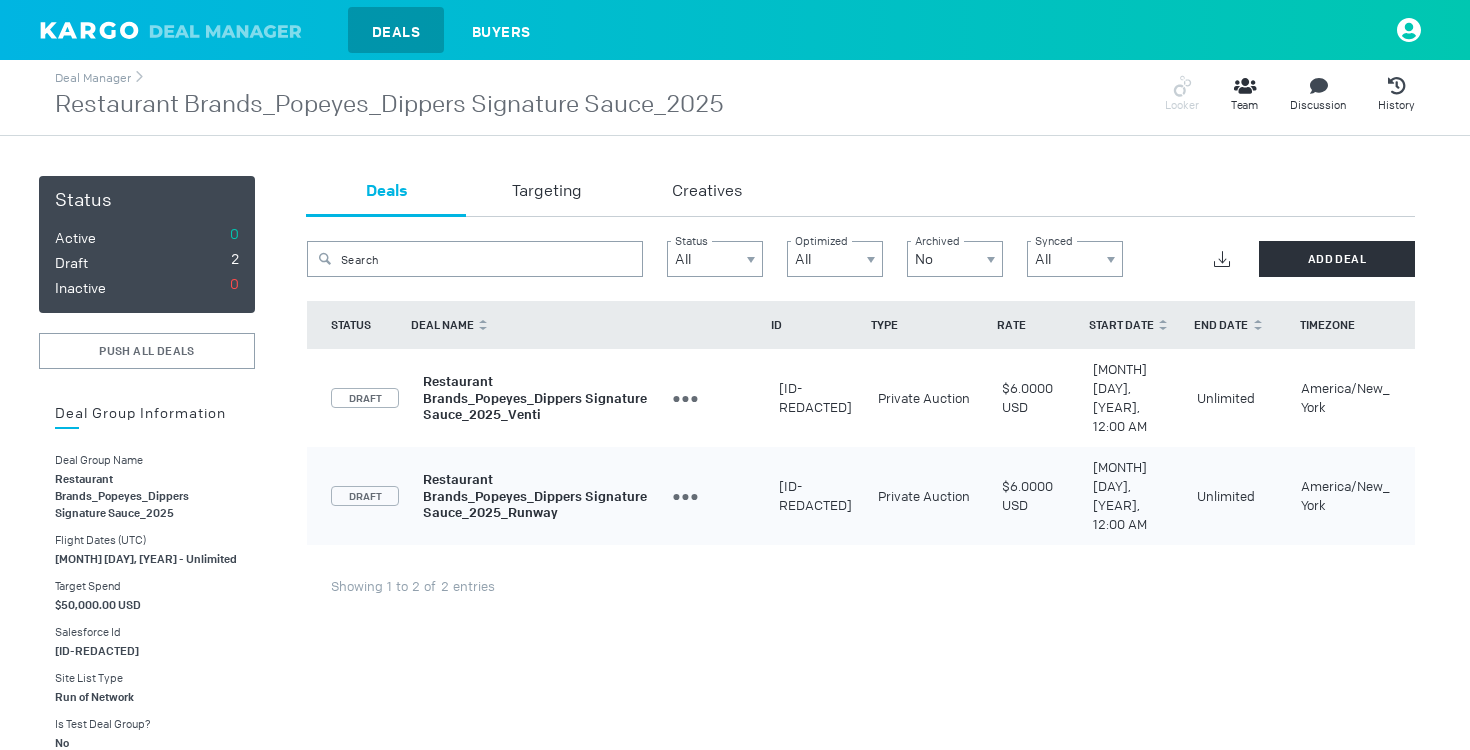 scroll, scrollTop: 13, scrollLeft: 0, axis: vertical 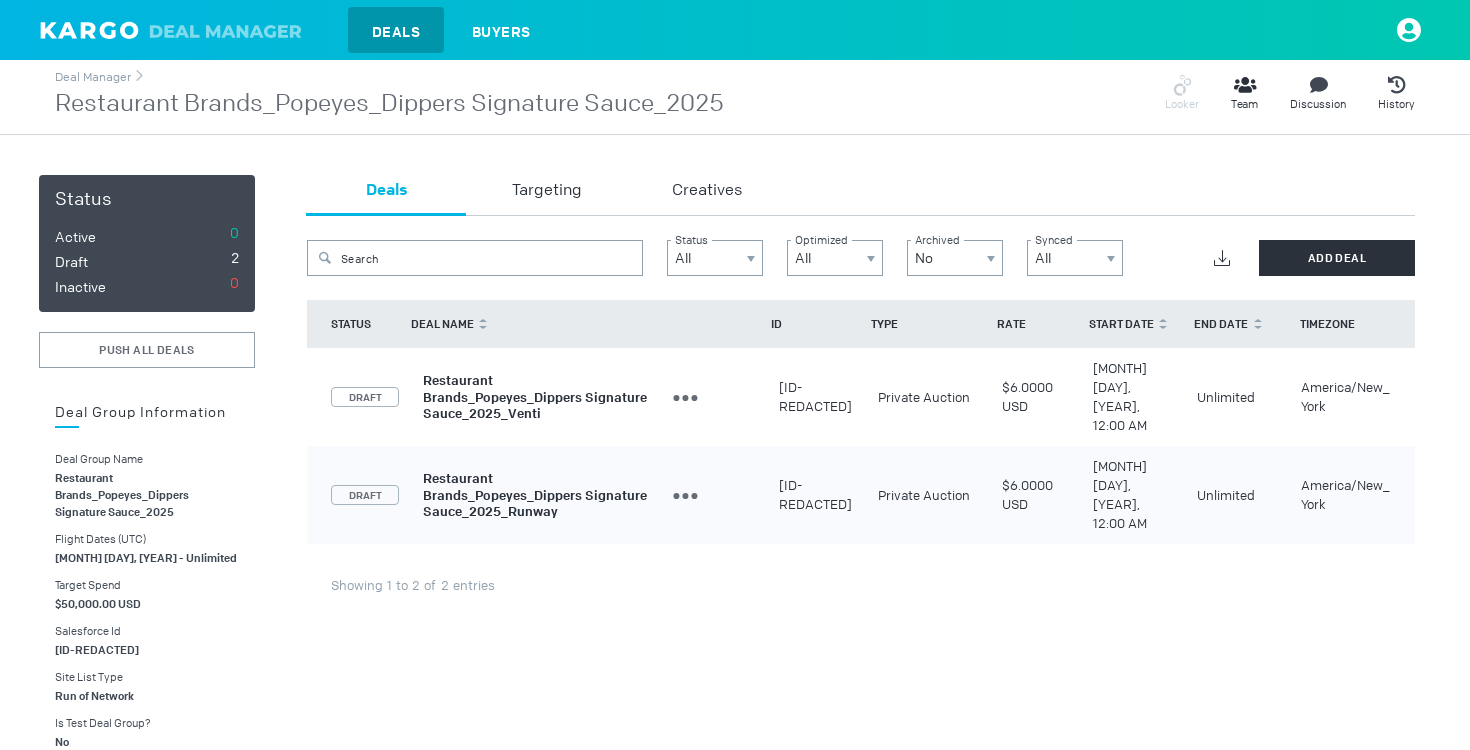 click on "Restaurant Brands_Popeyes_Dippers Signature Sauce_2025_Venti" at bounding box center [535, 397] 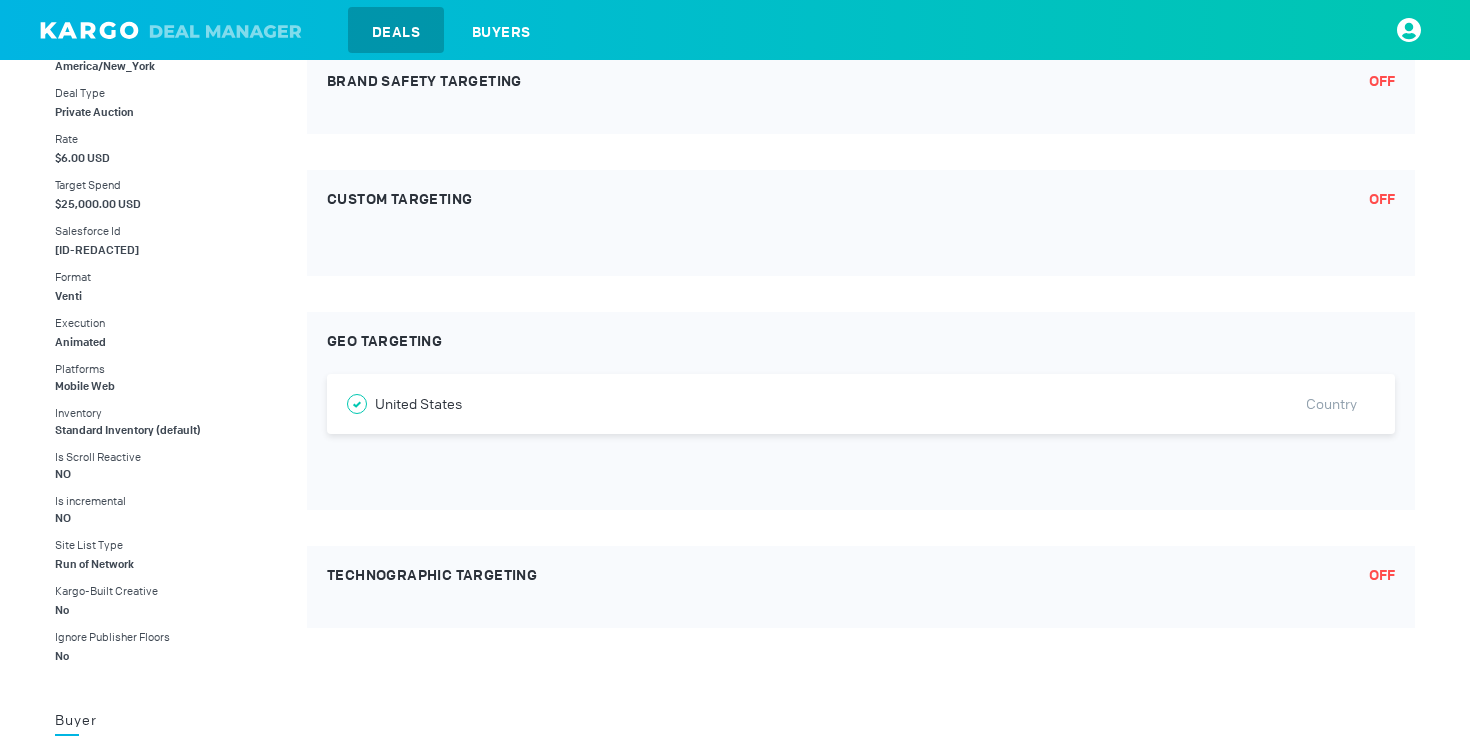 scroll, scrollTop: 0, scrollLeft: 0, axis: both 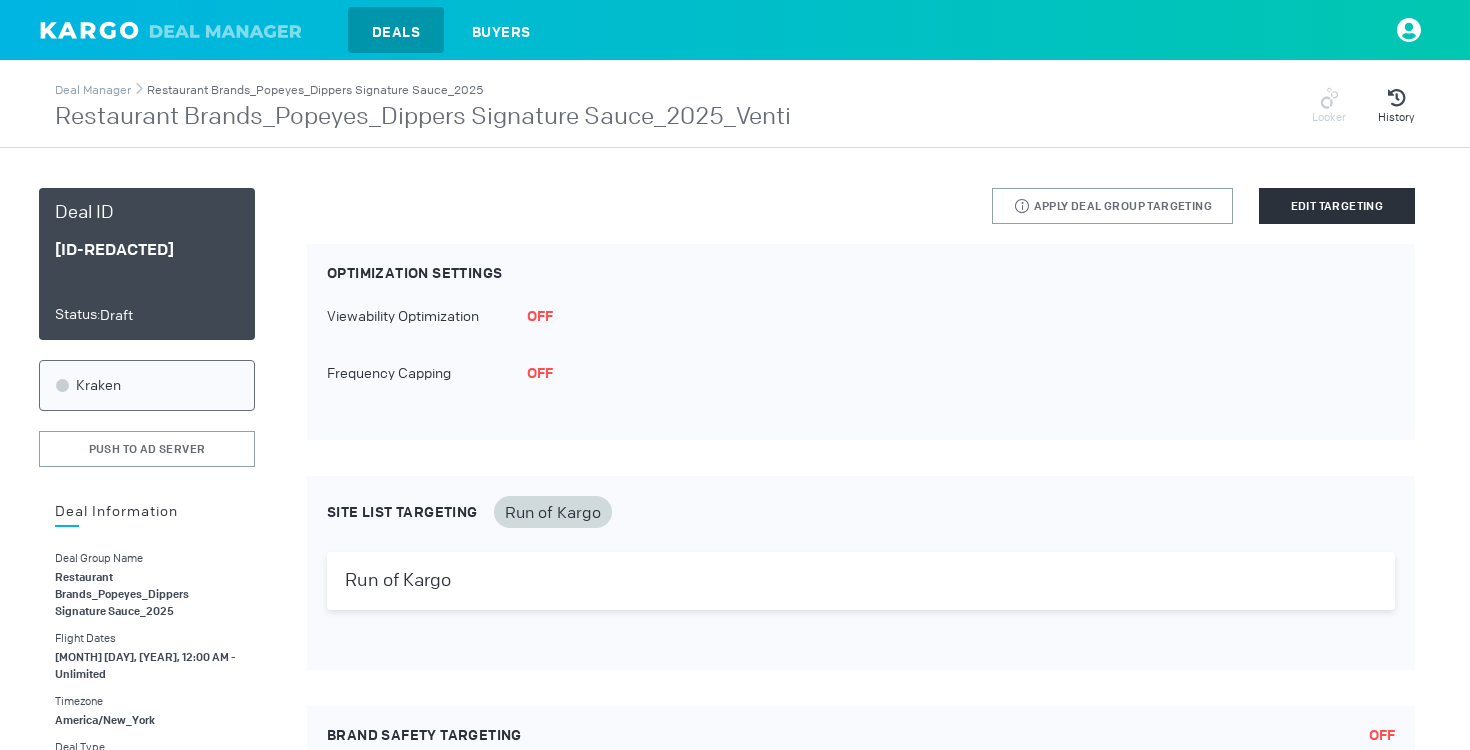 click on "Restaurant Brands_Popeyes_Dippers Signature Sauce_2025" at bounding box center [315, 90] 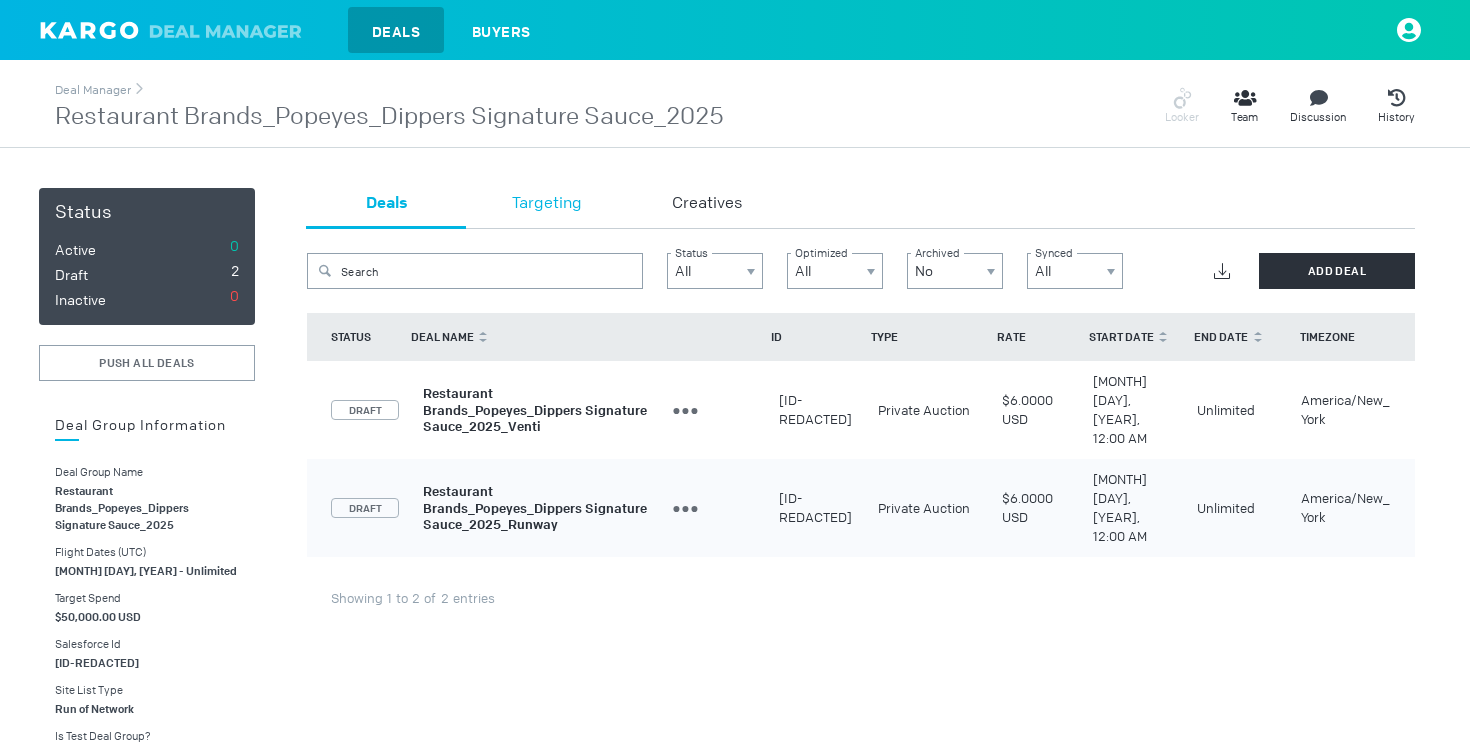 click on "Targeting" at bounding box center [547, 204] 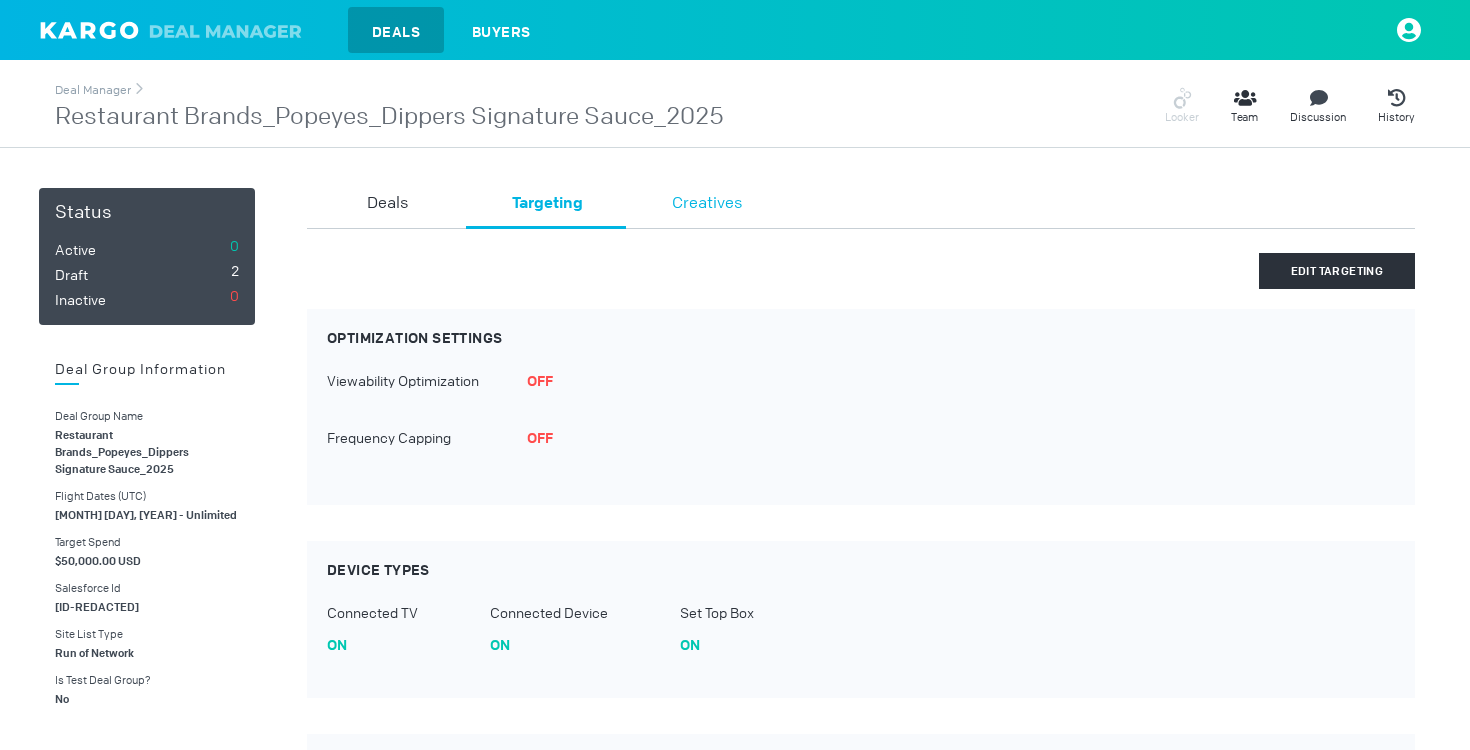 click on "Creatives" at bounding box center (707, 208) 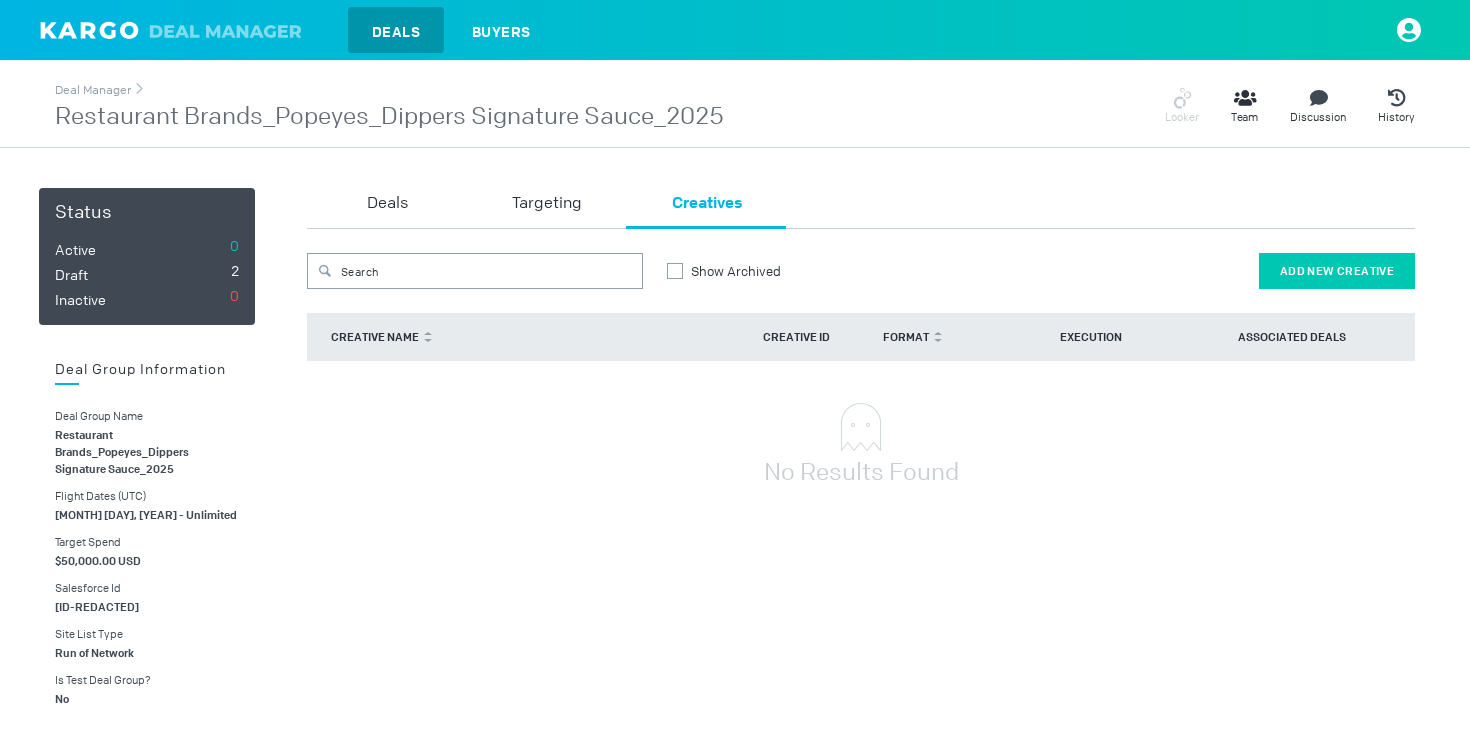 click on "Add New Creative" at bounding box center [1337, 271] 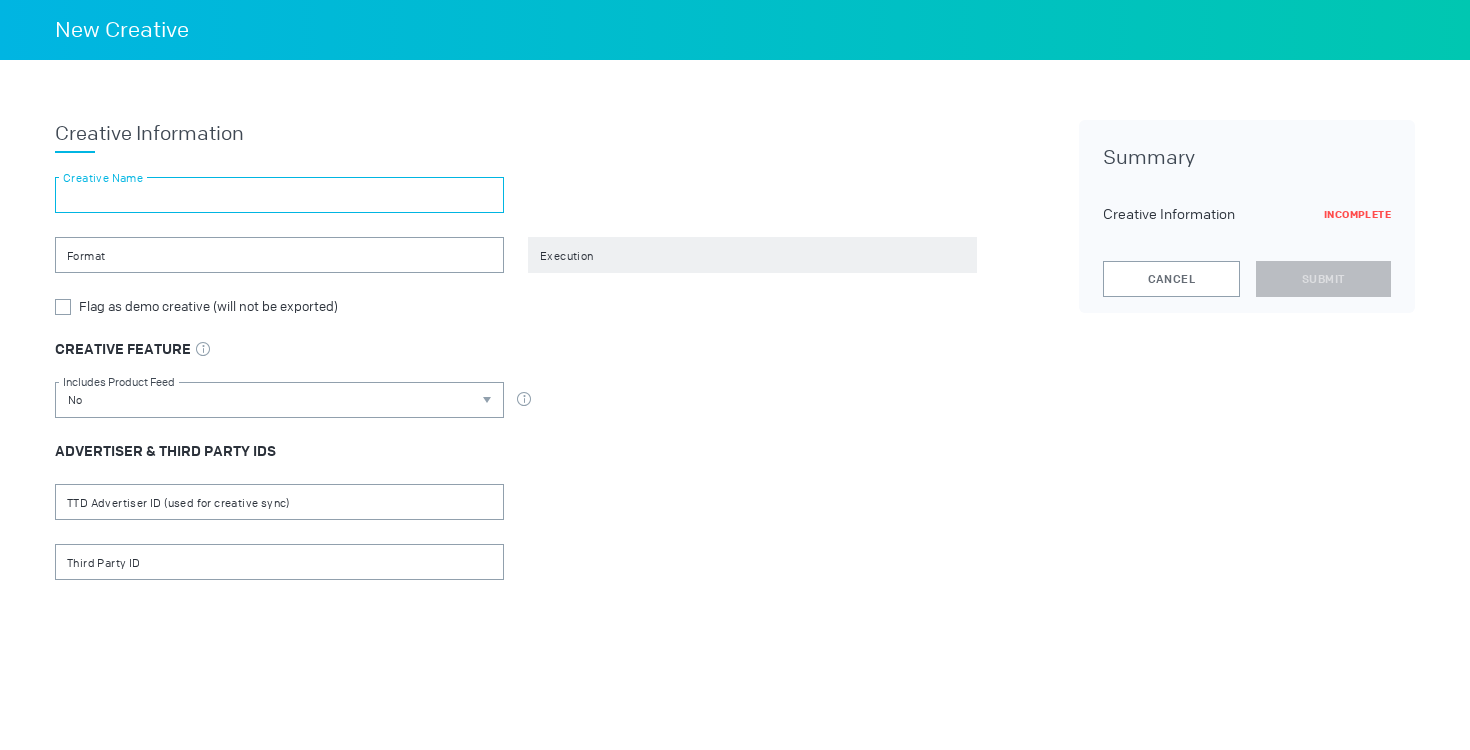 click at bounding box center [279, 195] 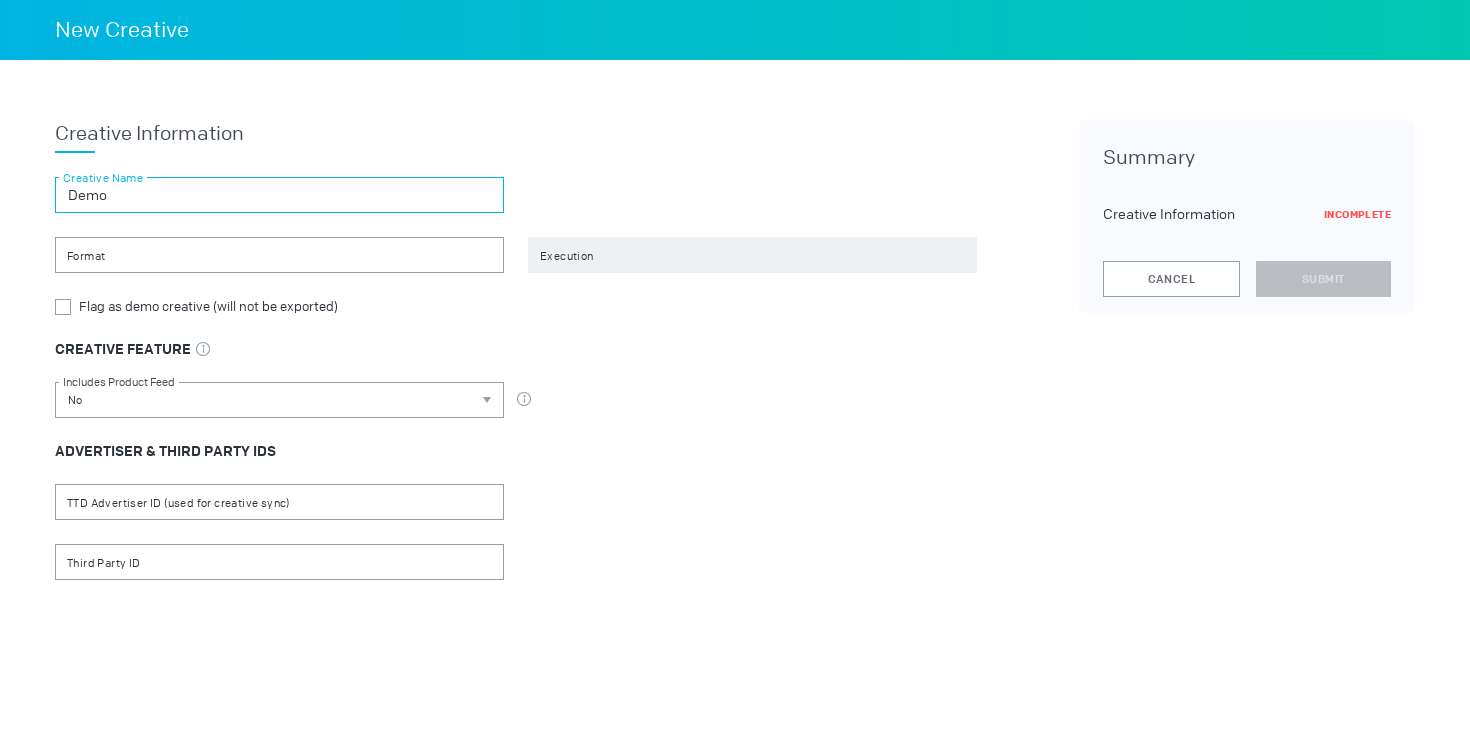 click on "Demo" at bounding box center [279, 195] 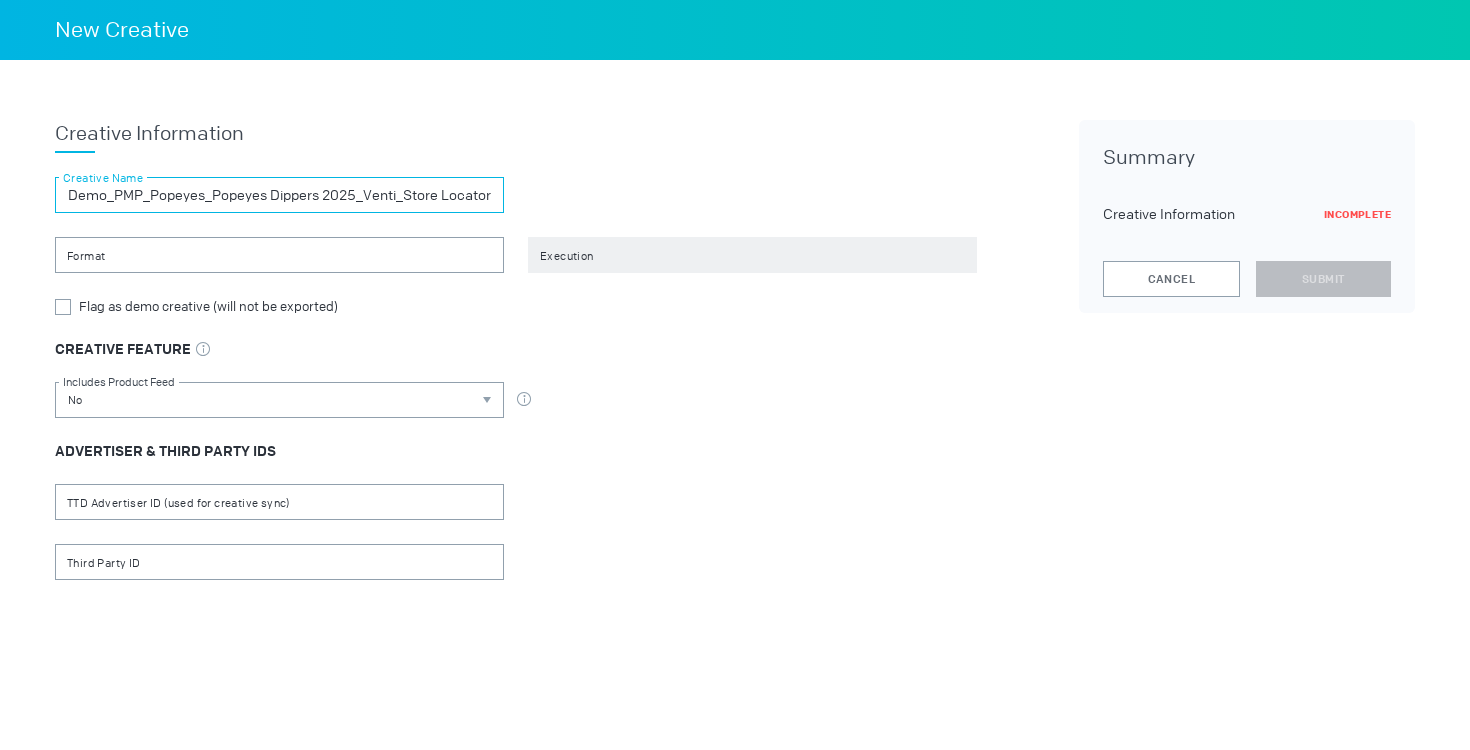 type on "[PRODUCT]_[PRODUCT]_[PRODUCT] [PRODUCT] [YEAR]_[PRODUCT]" 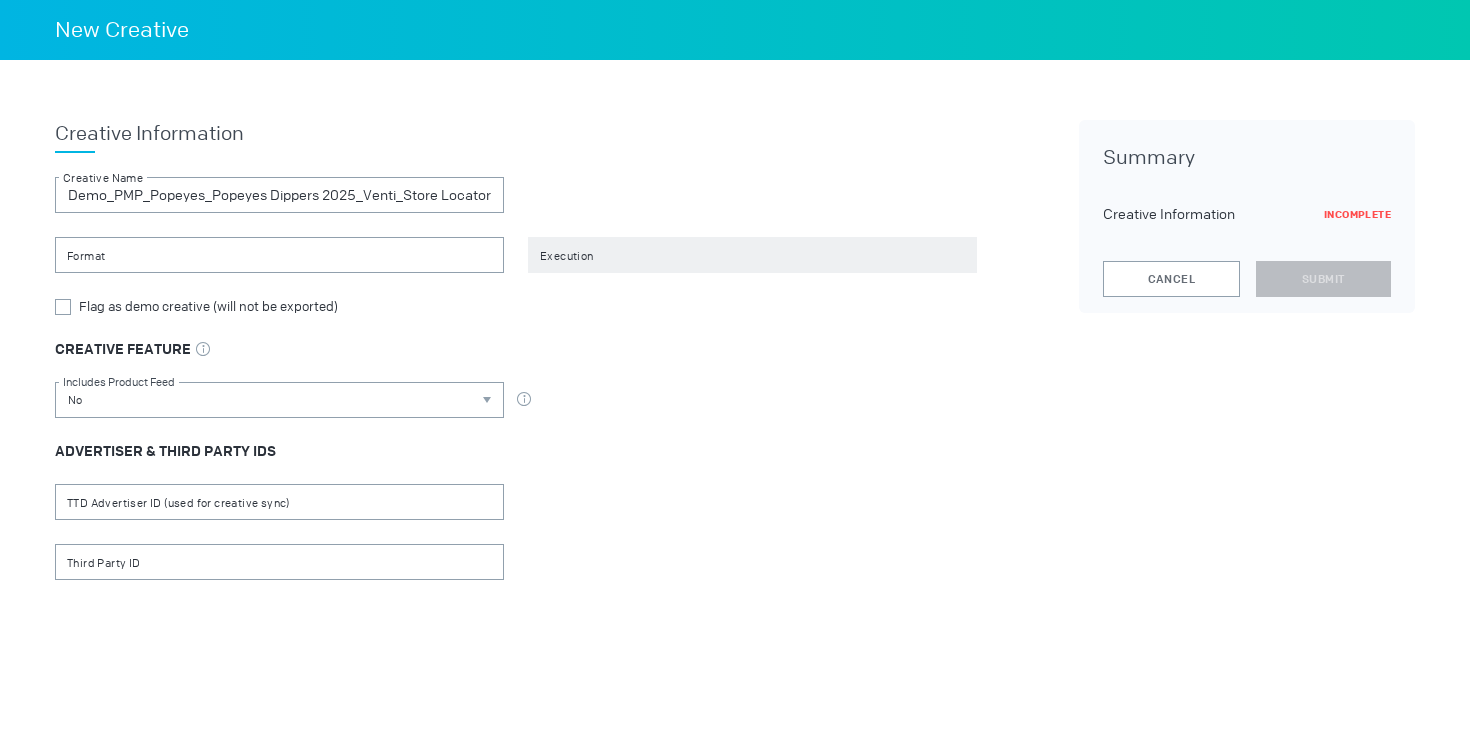 click on "Demo_PMP_Popeyes_Popeyes Dippers 2025_Venti_Store Locator Creative Name" at bounding box center (516, 195) 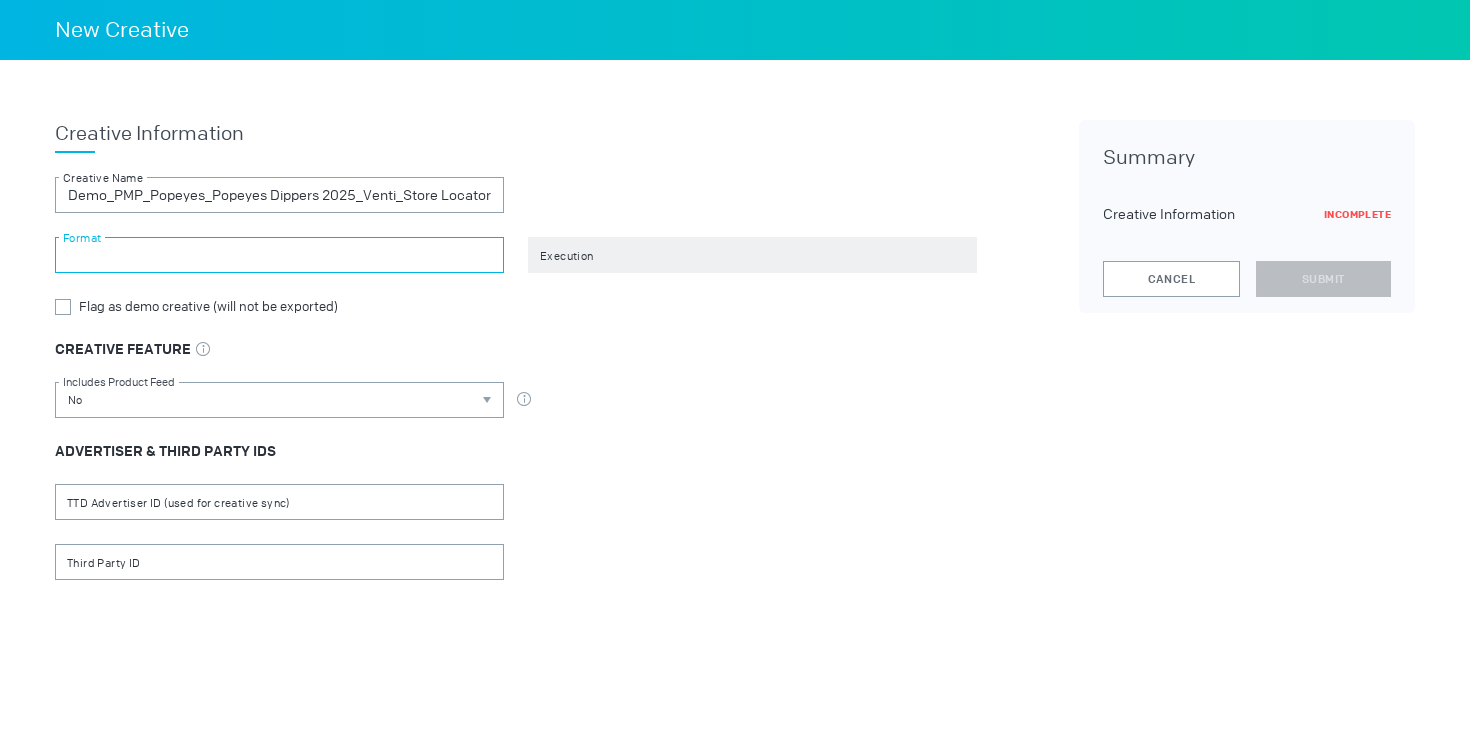 click at bounding box center (279, 255) 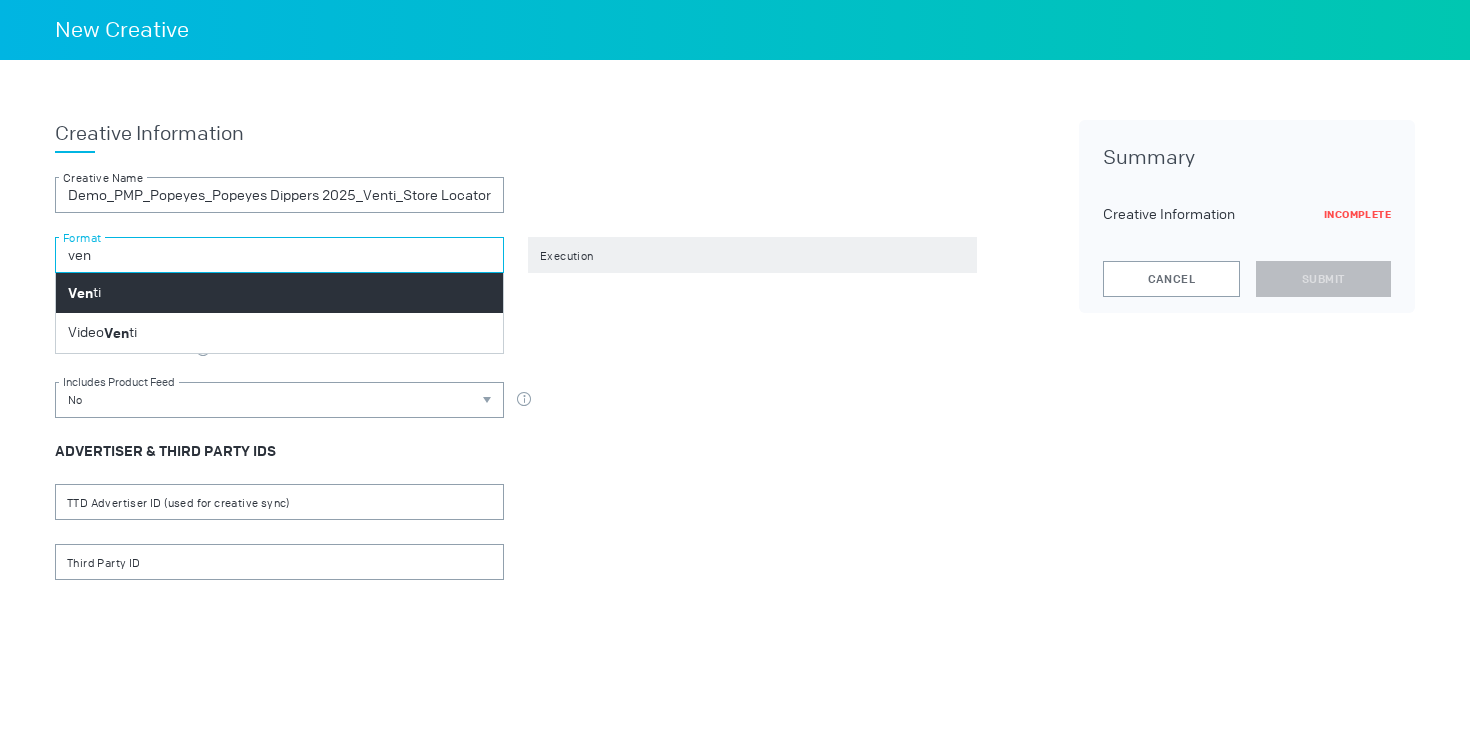 type on "ven" 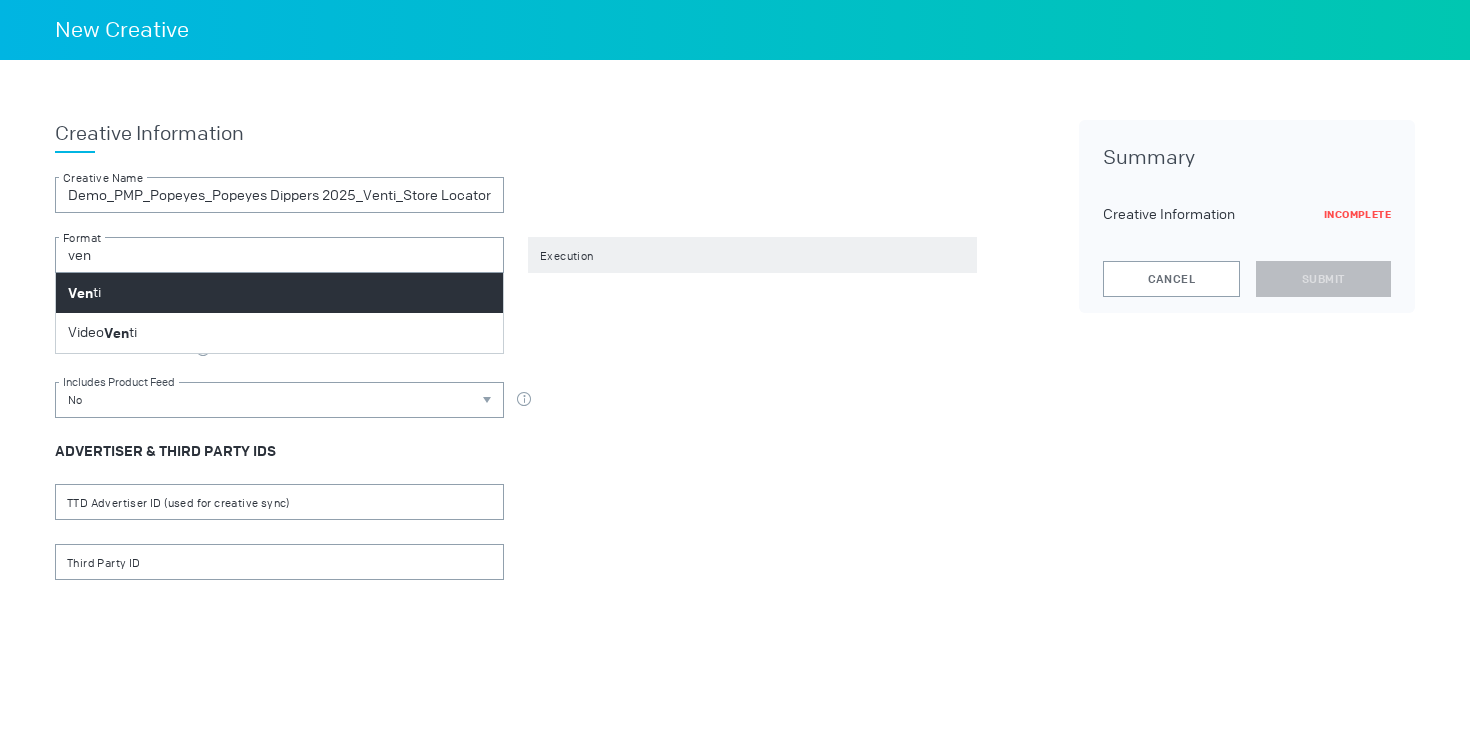 click on "Ven ti" at bounding box center [279, 293] 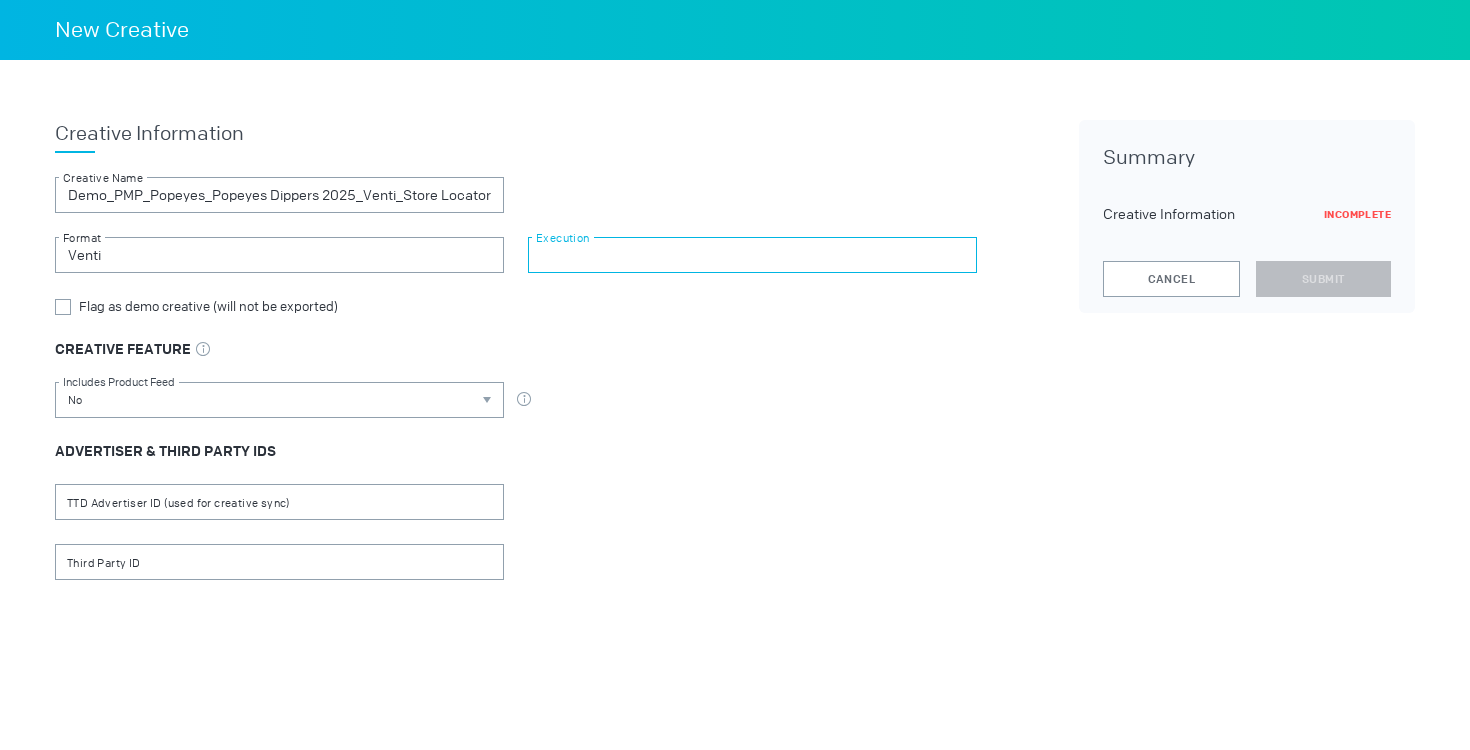 click at bounding box center (752, 255) 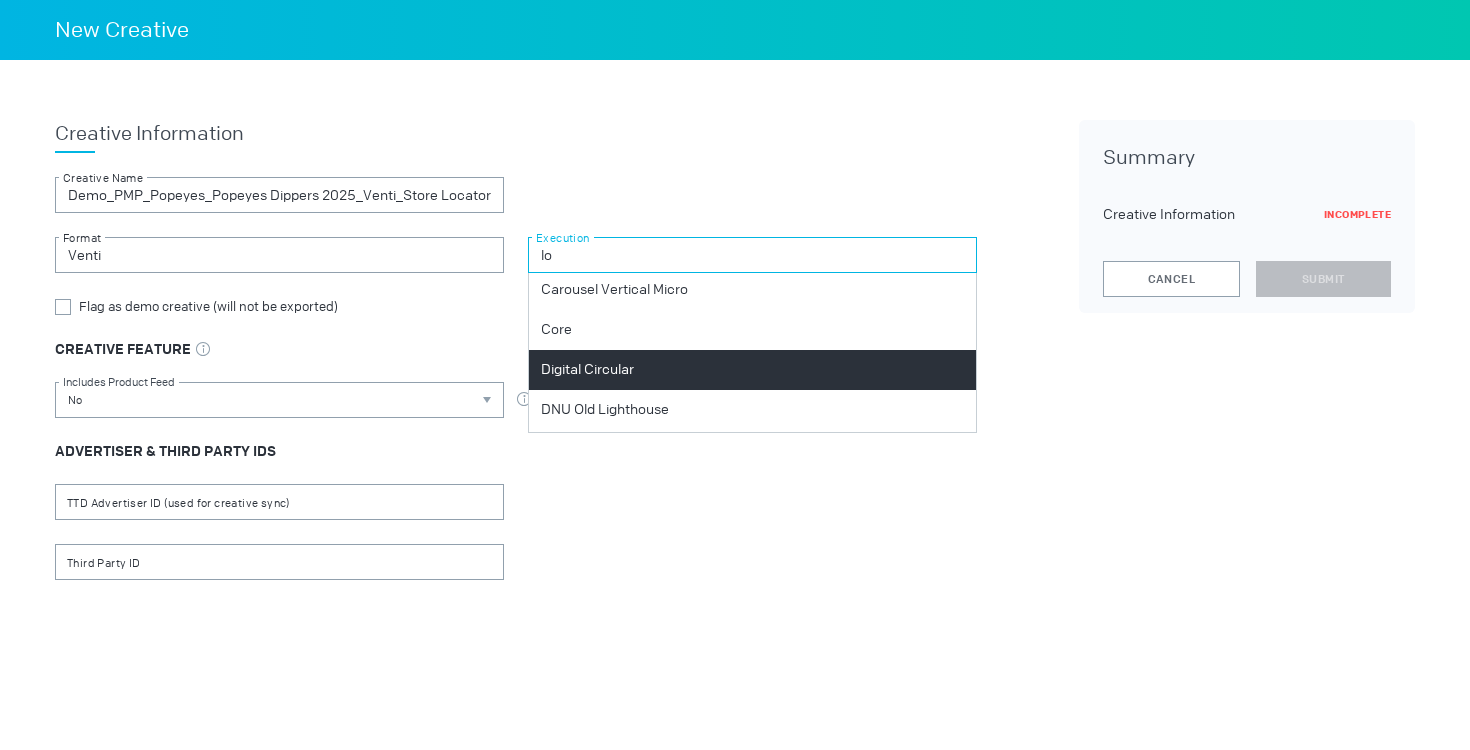 scroll, scrollTop: 0, scrollLeft: 0, axis: both 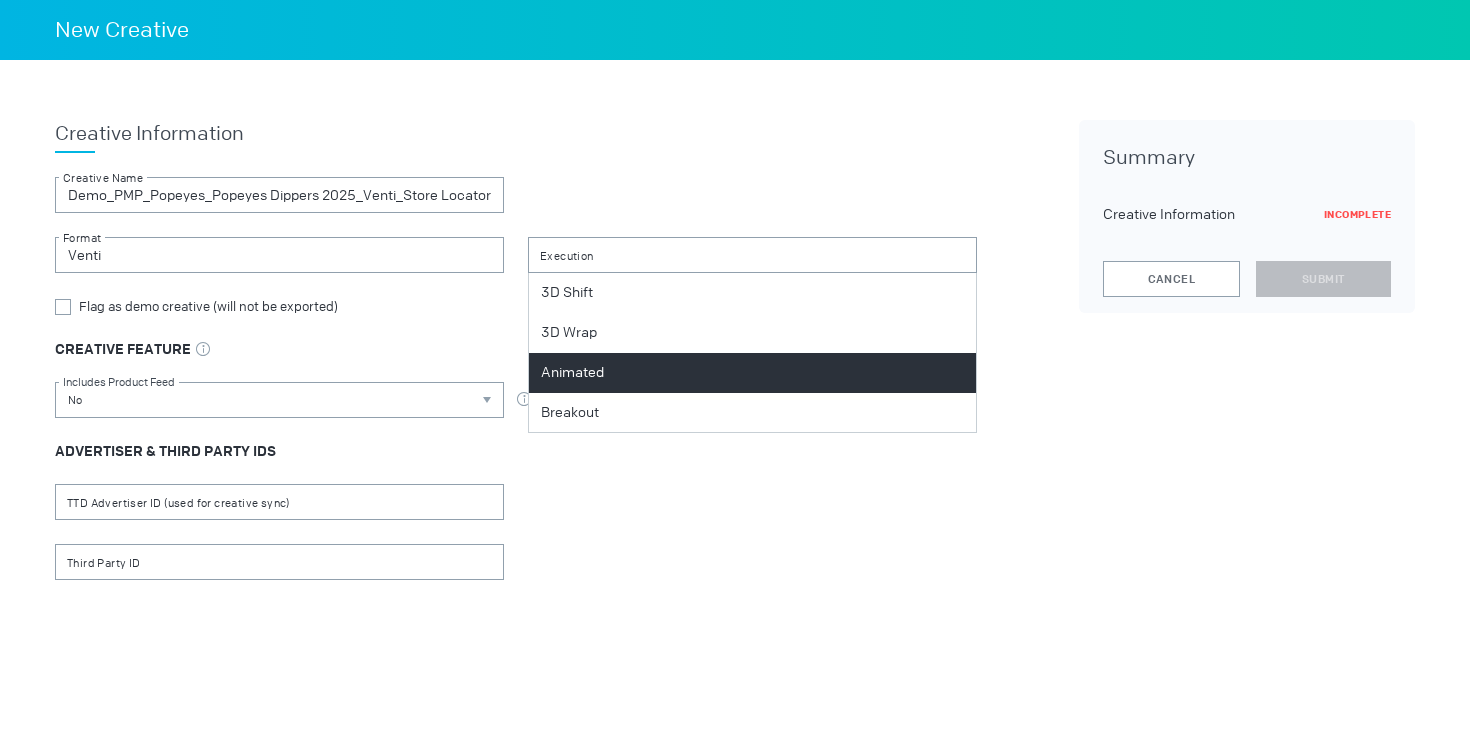 click on "Animated" at bounding box center [572, 373] 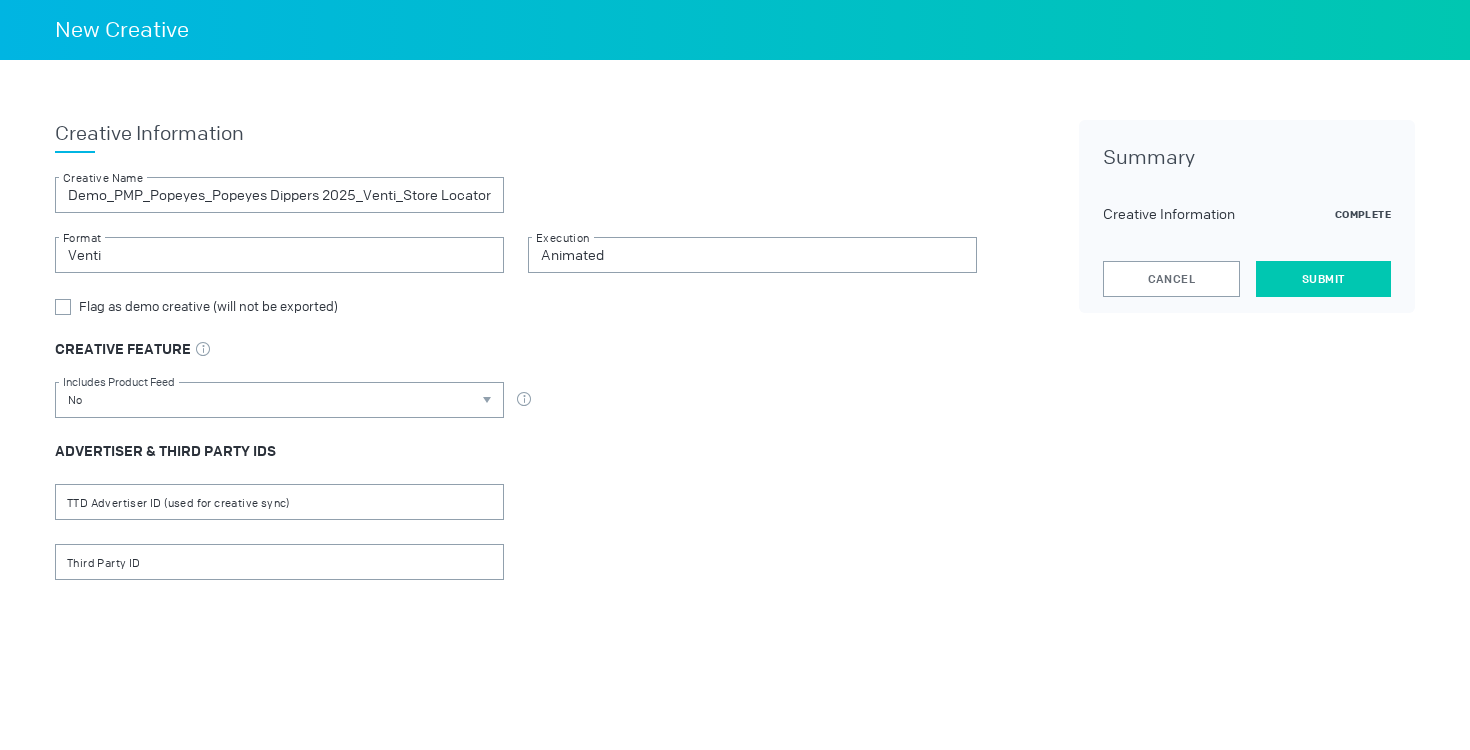 click on "Submit" at bounding box center [1323, 279] 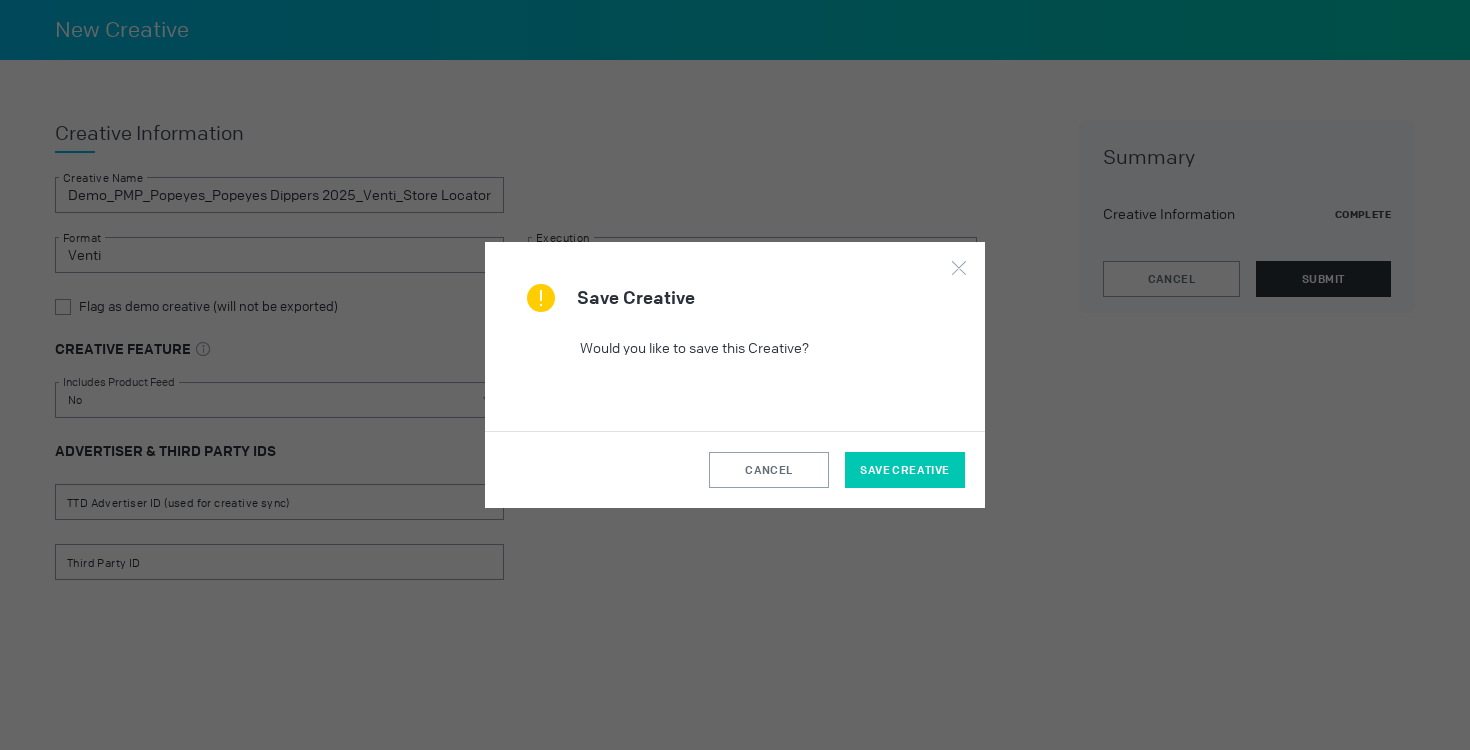 click on "Save Creative" at bounding box center [905, 470] 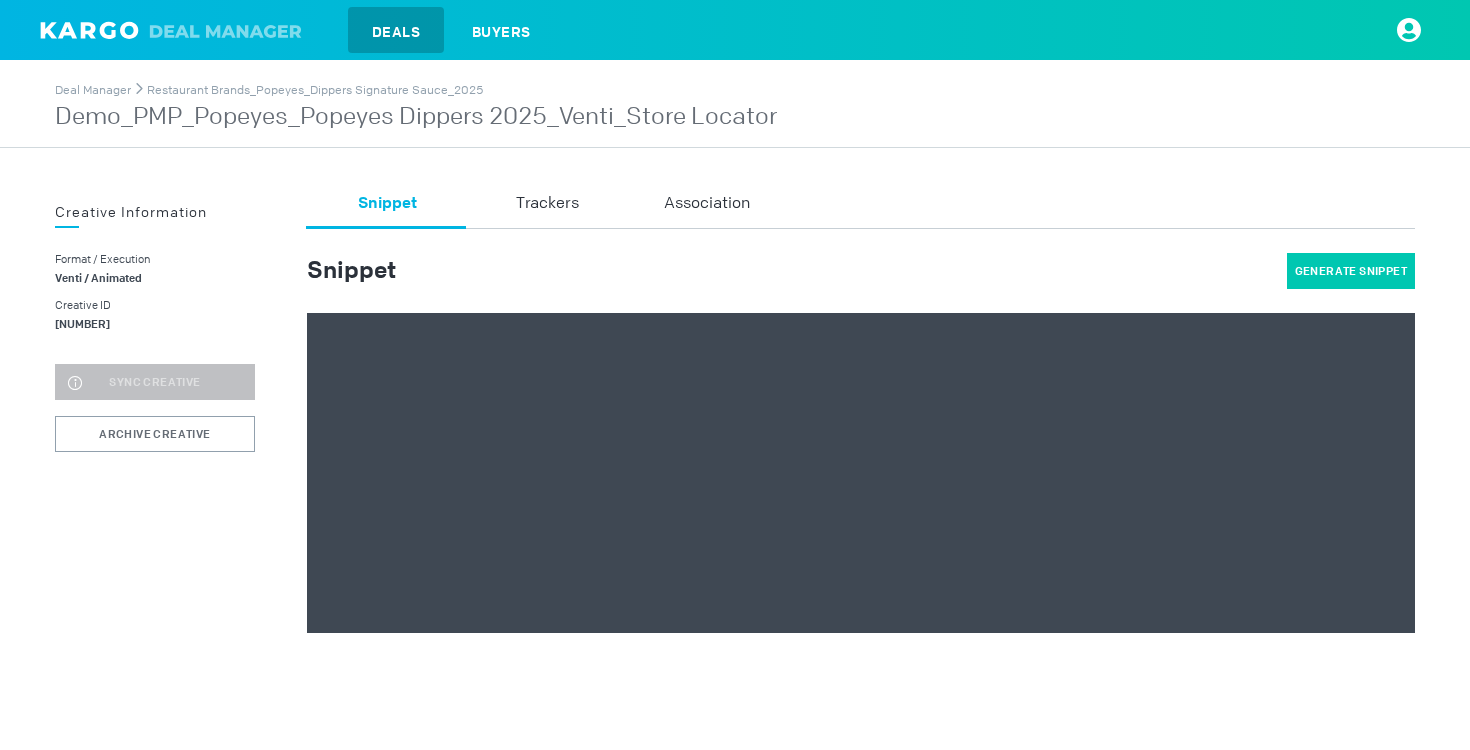 click on "Generate Snippet" at bounding box center (1351, 271) 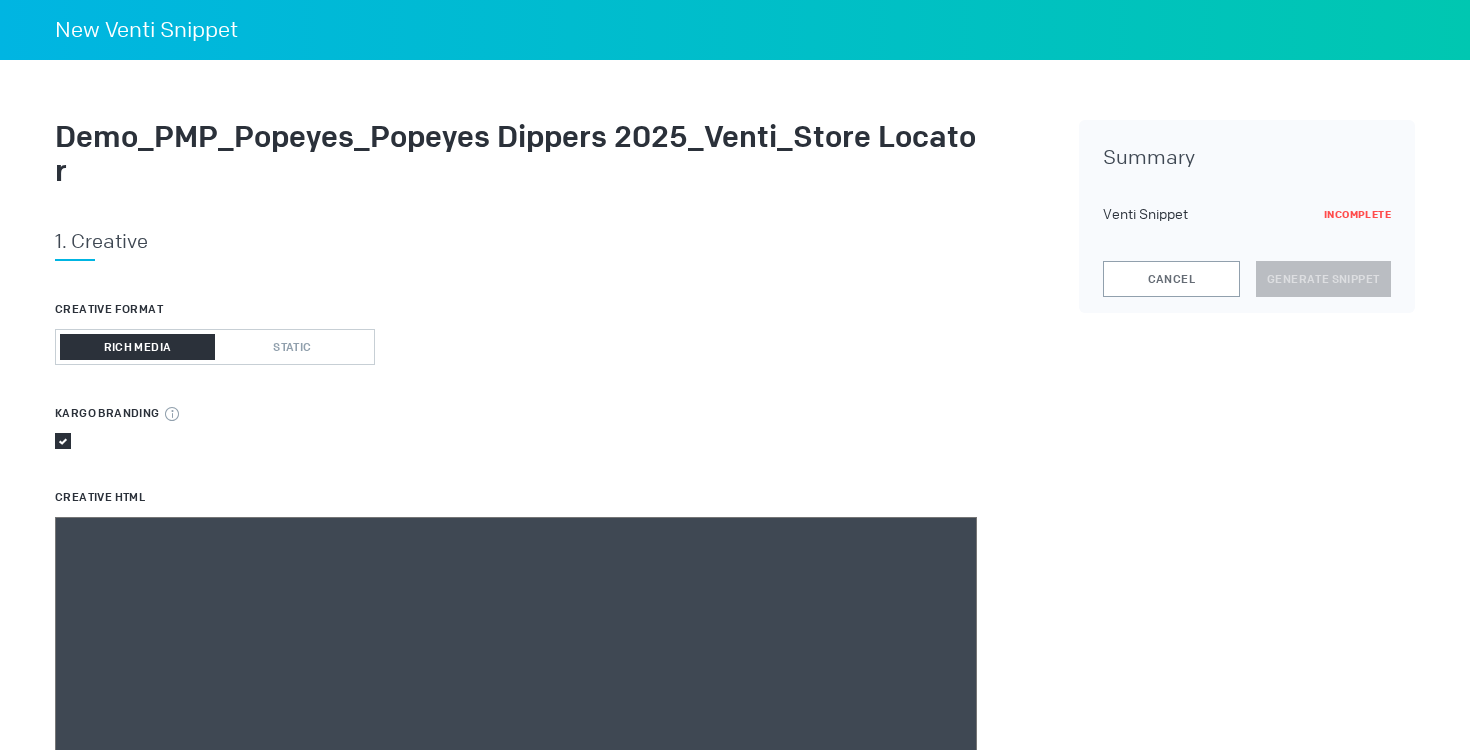 click at bounding box center (516, 797) 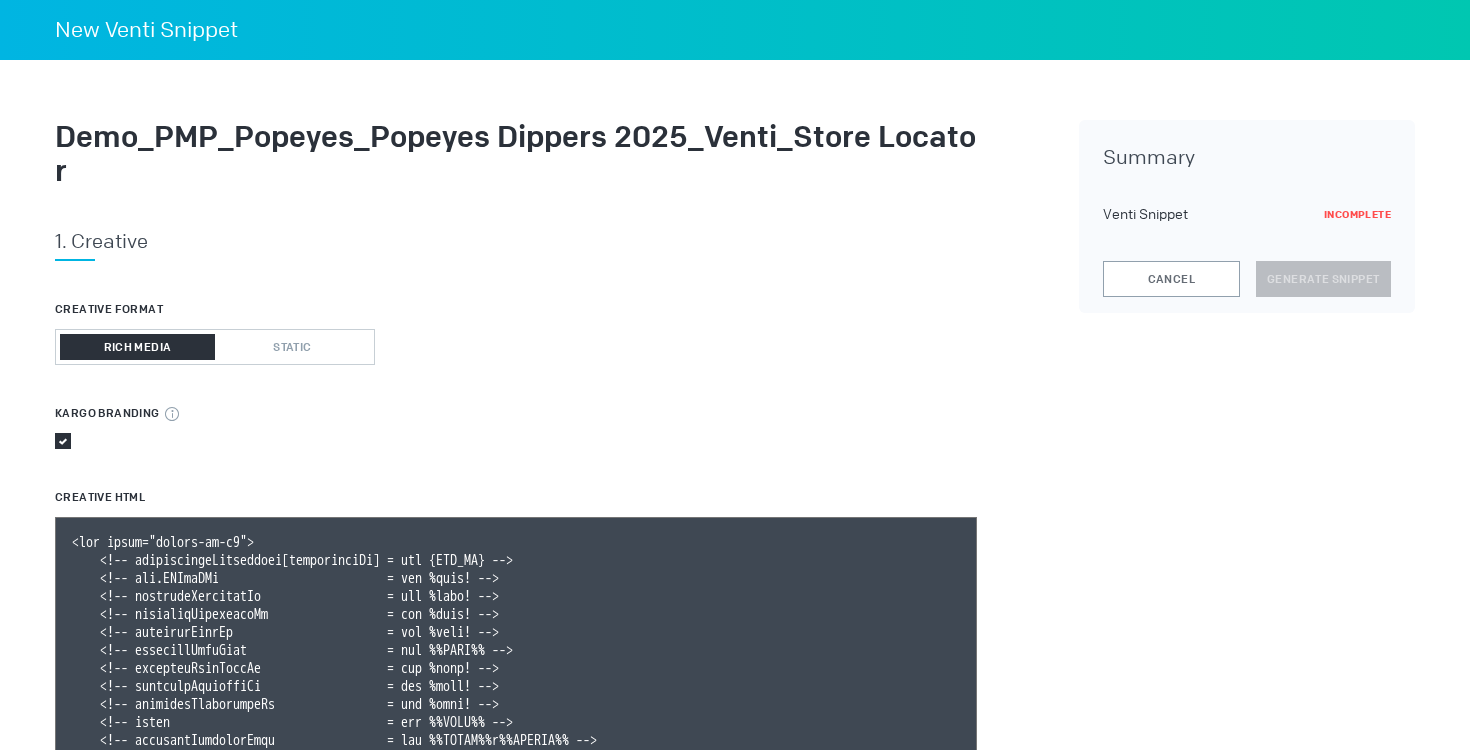 scroll, scrollTop: 234, scrollLeft: 0, axis: vertical 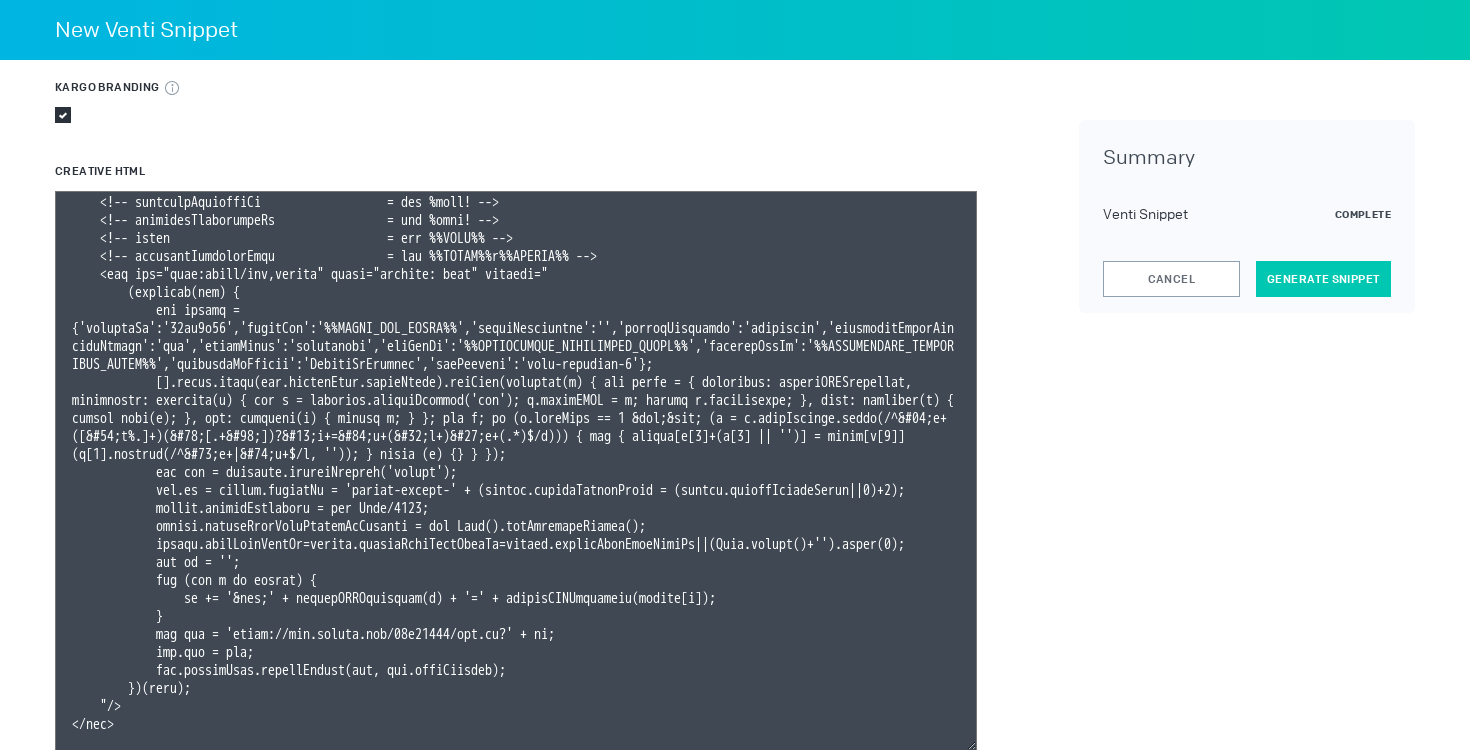 type on "<div class="celtra-ad-v3">
<!-- passthroughParameters[impressionId] = raw {IMP_ID} -->
<!-- eas.JWVjaWQh                        = raw %ecid! -->
<!-- externalCreativeId                  = raw %ecid! -->
<!-- externalPlacementId                 = raw %epid! -->
<!-- externalSiteId                      = raw %esid! -->
<!-- externalSiteName                    = raw %%SITE%% -->
<!-- externalLineItemId                  = raw %eaid! -->
<!-- externalCampaignId                  = raw %ebuy! -->
<!-- externalAdvertiserId                = raw %eadv! -->
<!-- coppa                               = raw %%TFCD%% -->
<!-- externalCreativeSize                = raw %%WIDTH%%x%%HEIGHT%% -->
<img src="data:image/png,celtra" style="display: none" onerror="
(function(img) {
var params = {'accountId':'13be8f66','clickUrl':'%%CLICK_URL_UNESC%%','widthBreakpoint':'','expandDirection':'undefined','preferredClickThroughWindow':'new','clickEvent':'advertiser','io..." 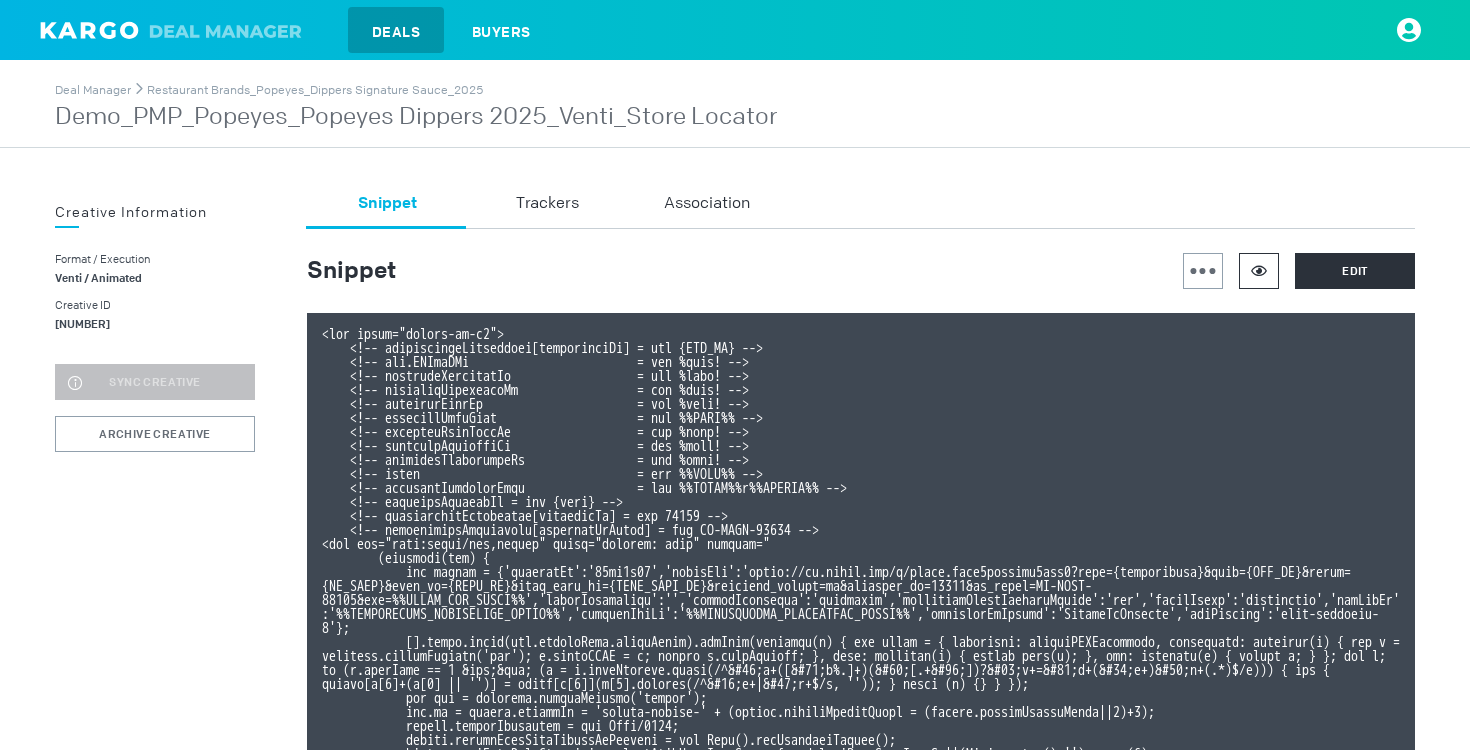 click at bounding box center [1259, 270] 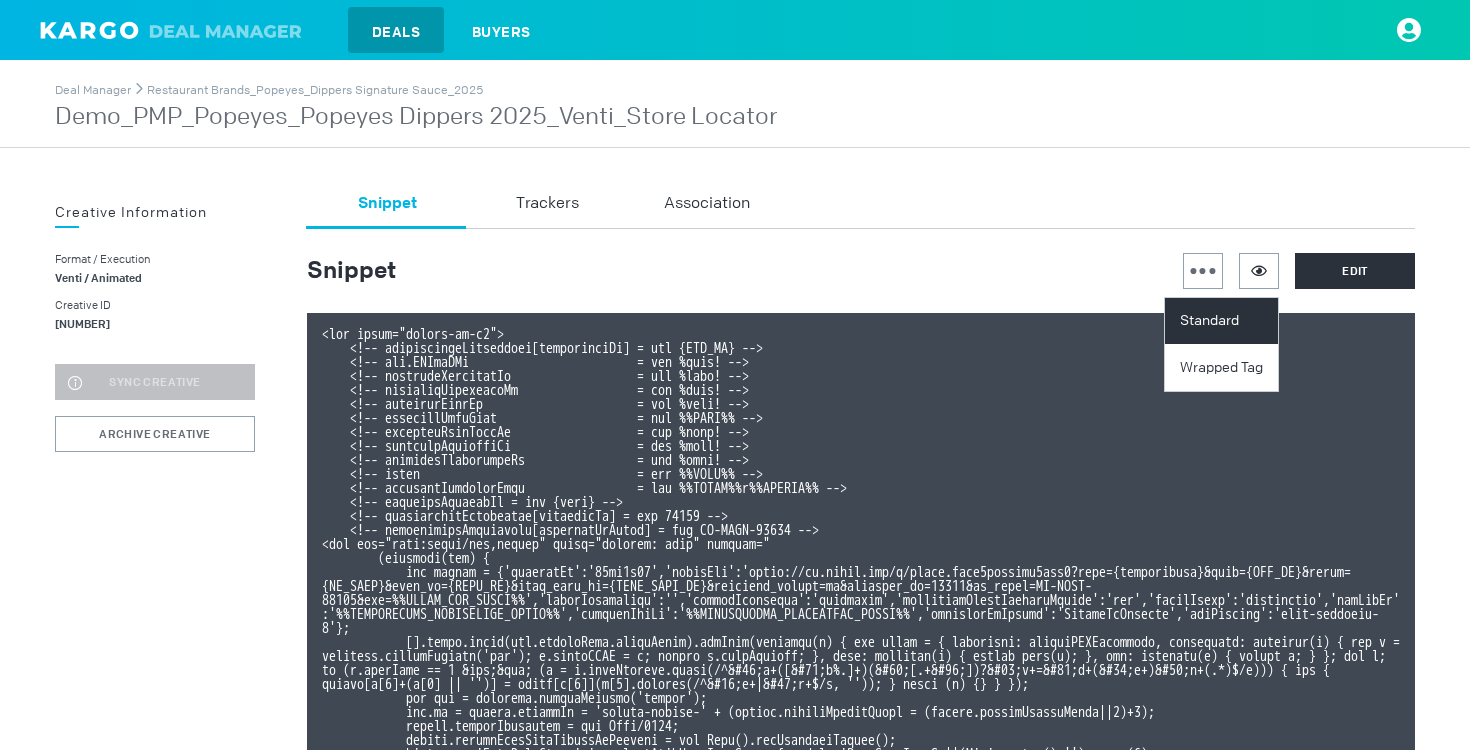 click on "Standard" at bounding box center (1224, 321) 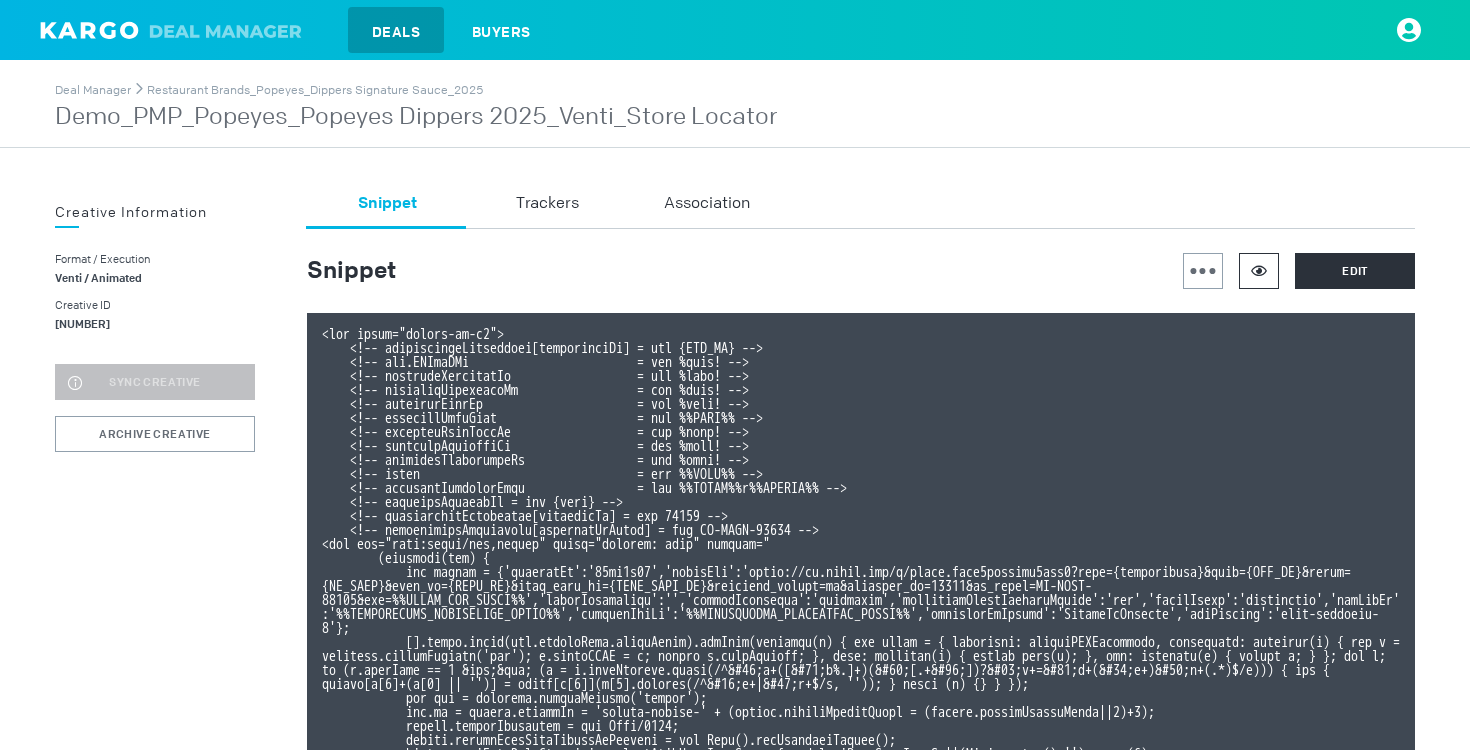 click at bounding box center [1259, 271] 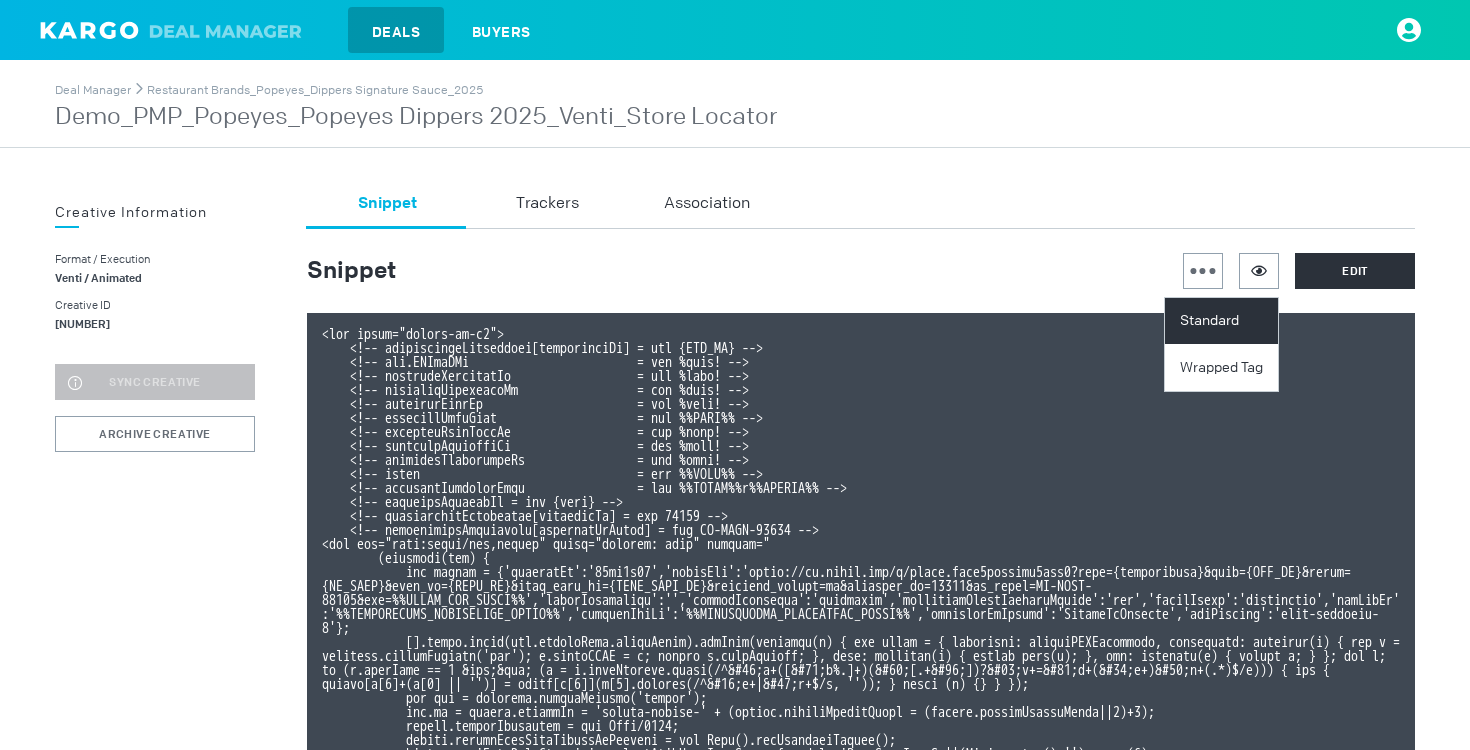 click on "Standard" at bounding box center [1224, 321] 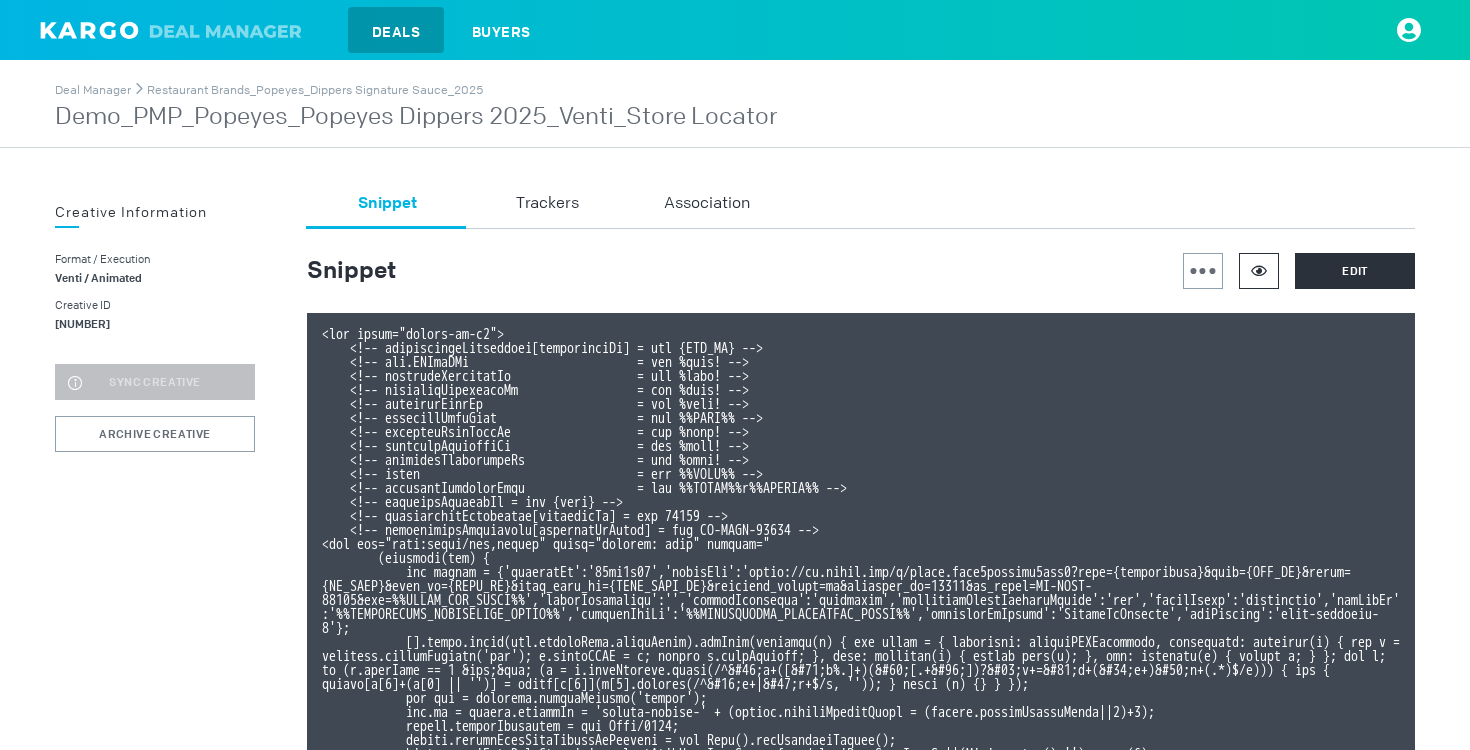 click at bounding box center (1259, 271) 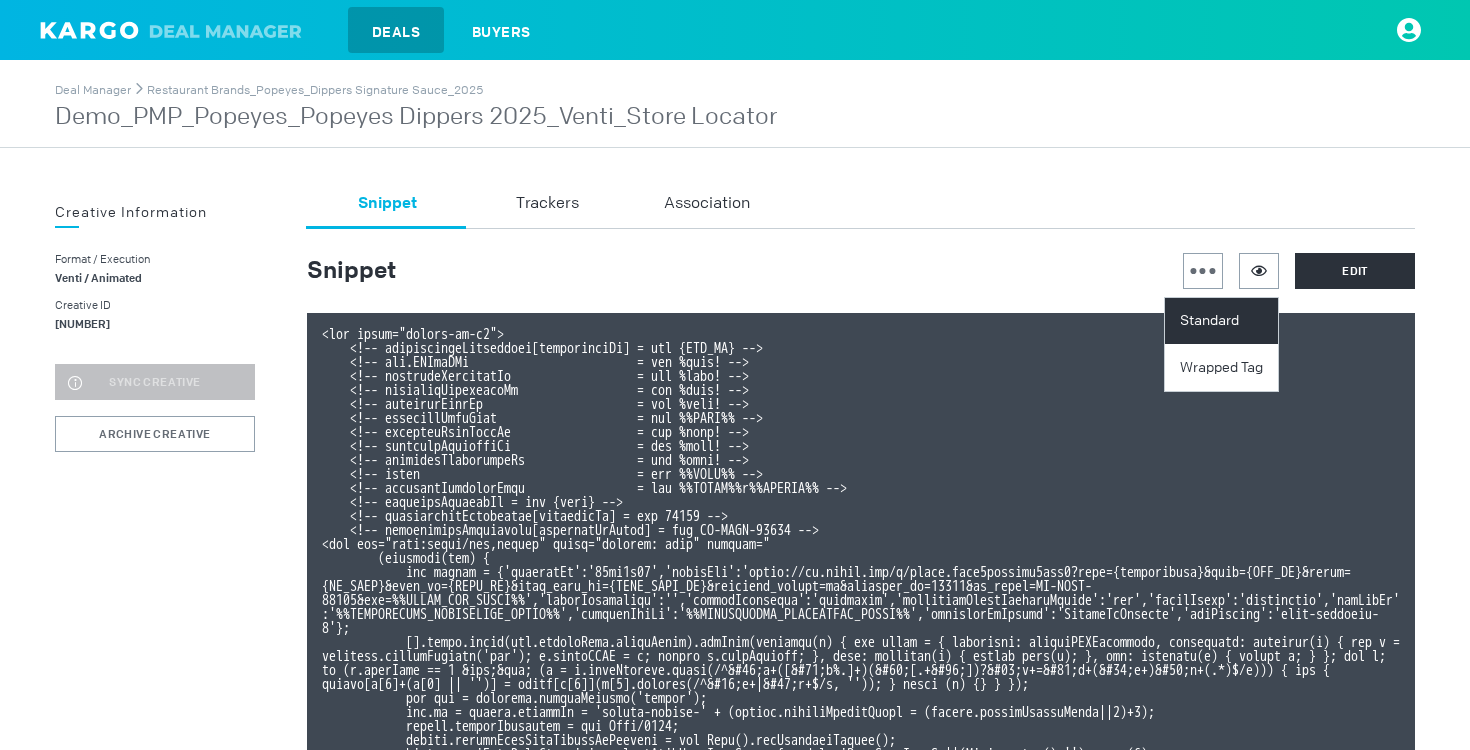click on "Standard" at bounding box center [1224, 321] 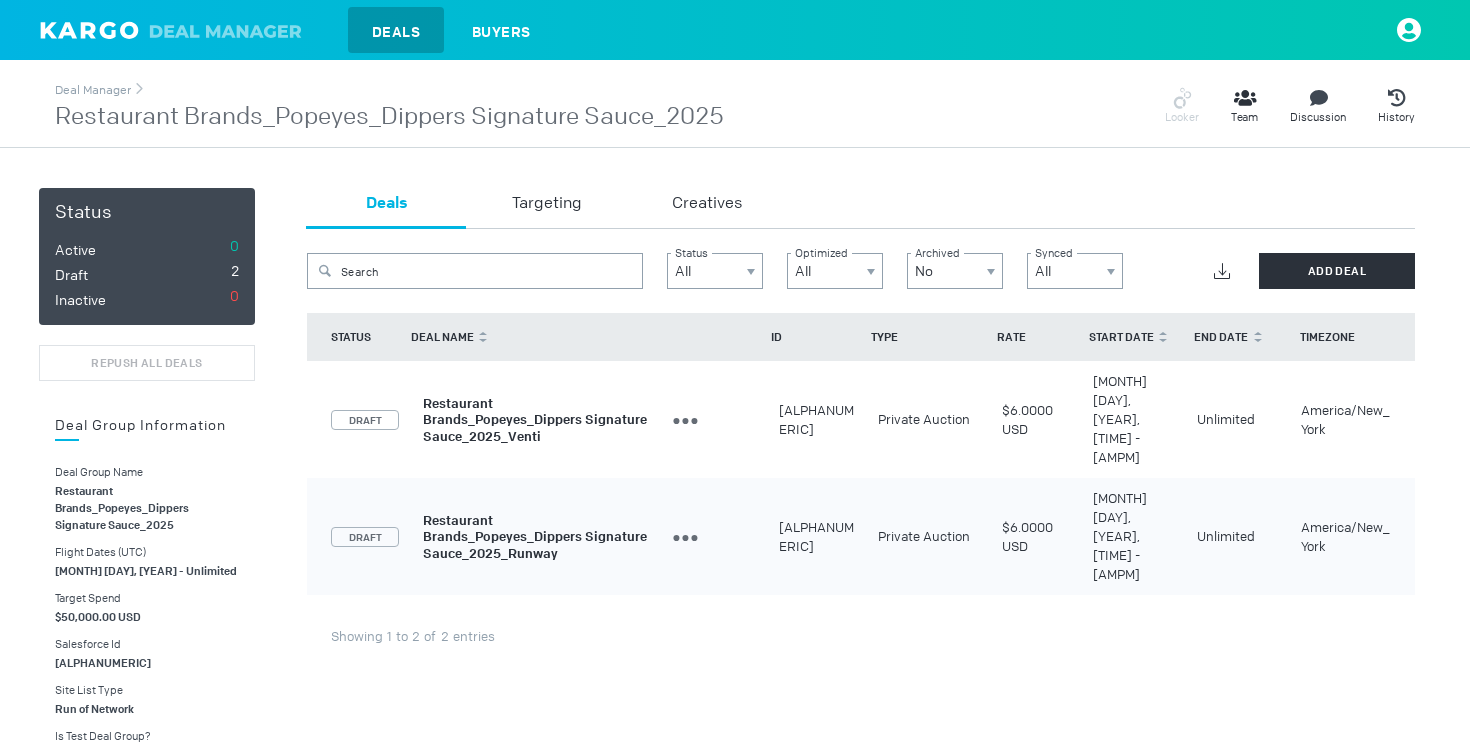 scroll, scrollTop: 0, scrollLeft: 0, axis: both 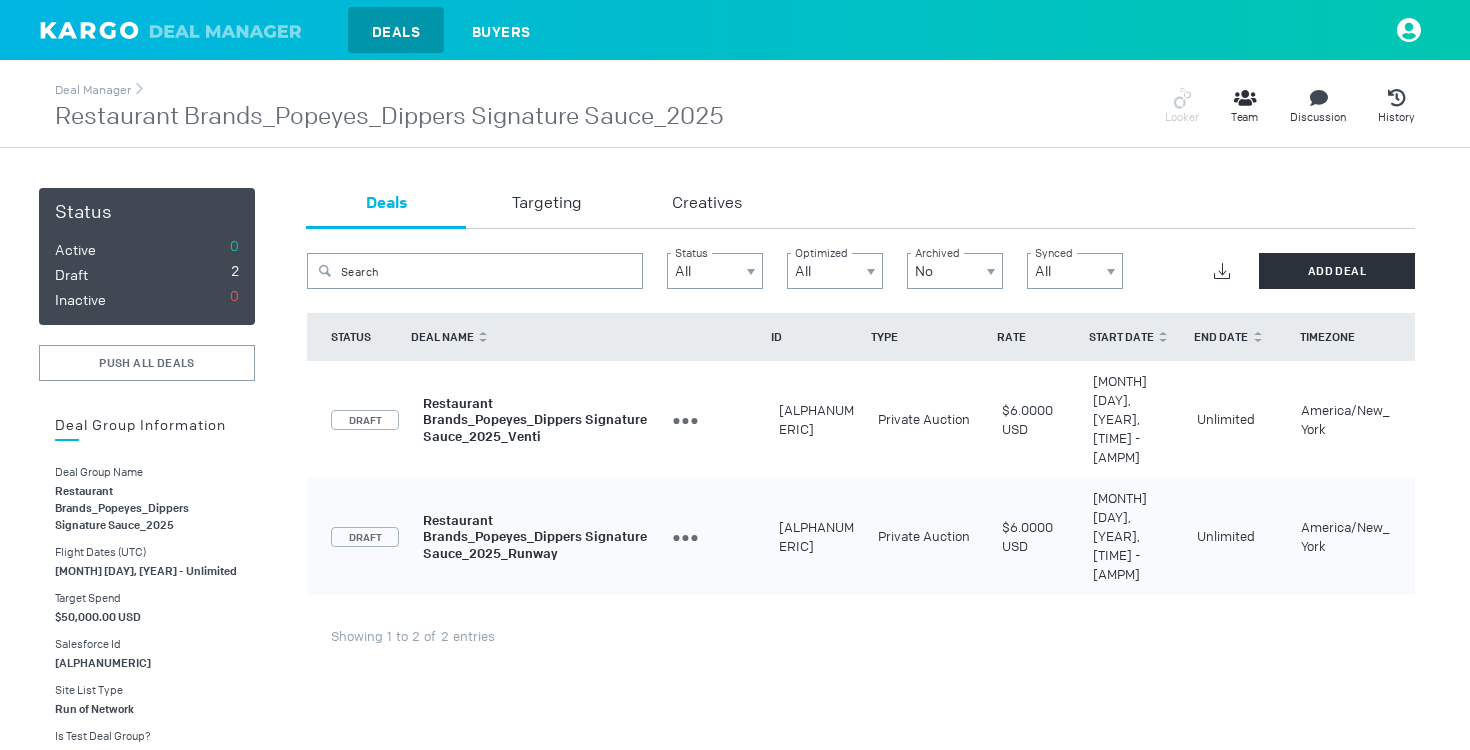 click on "Restaurant Brands_Popeyes_Dippers Signature Sauce_2025_Venti" at bounding box center (535, 419) 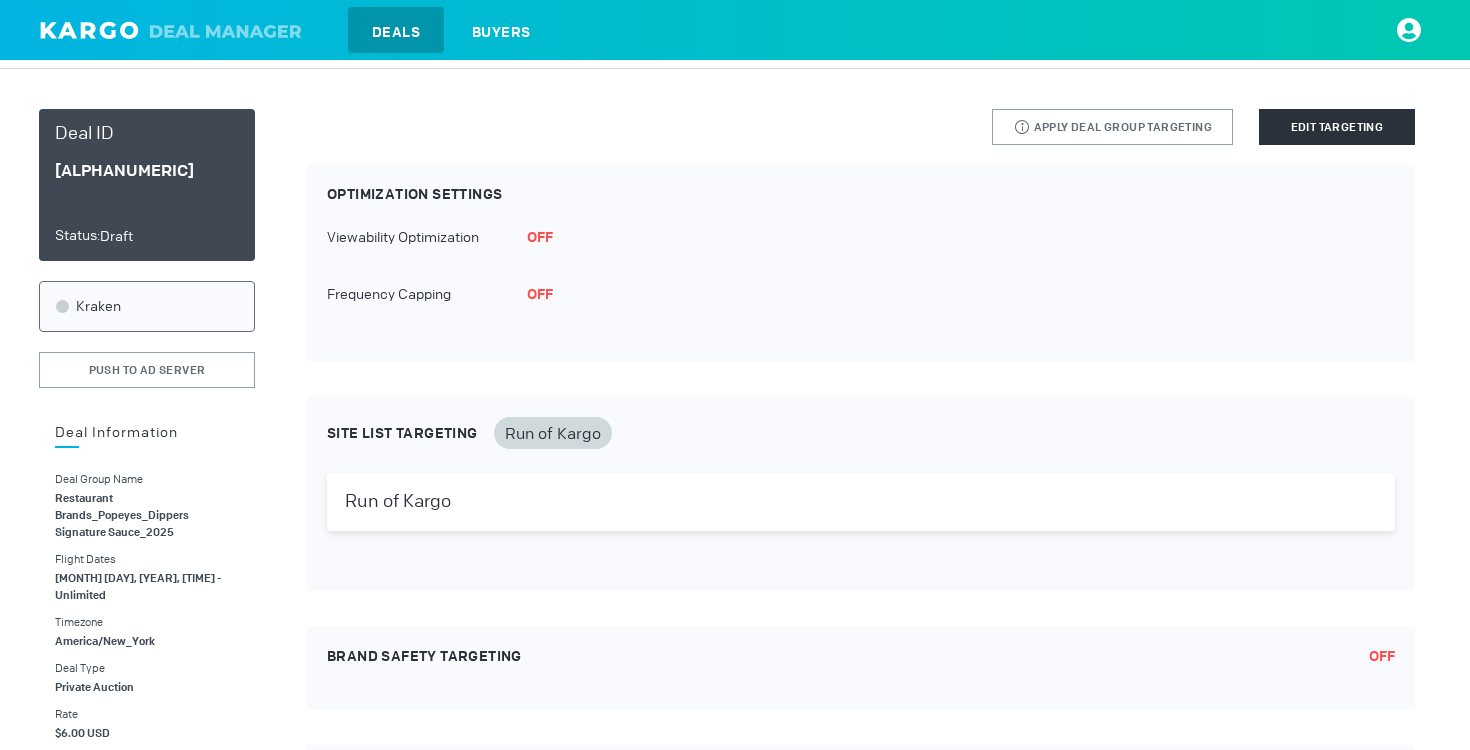 scroll, scrollTop: 0, scrollLeft: 0, axis: both 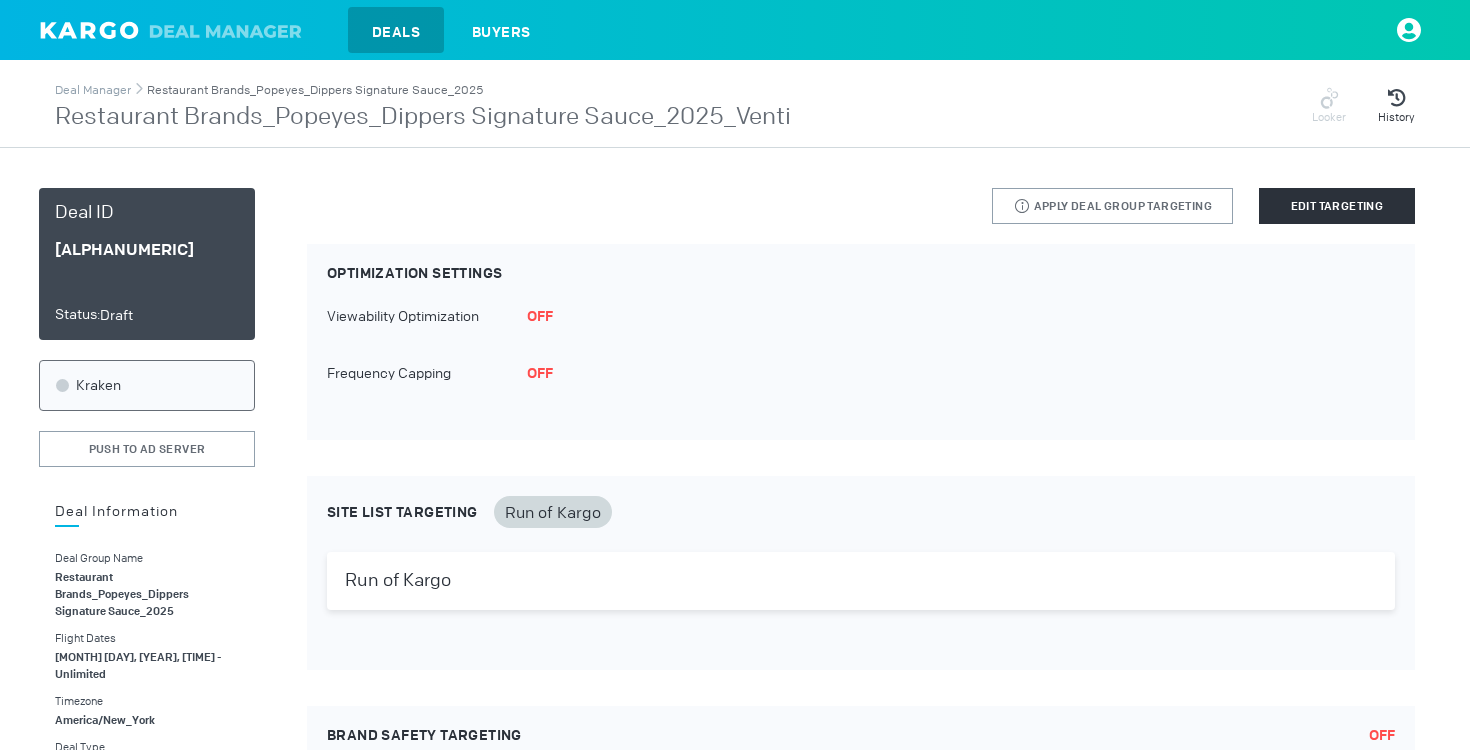 click on "Restaurant Brands_Popeyes_Dippers Signature Sauce_2025" at bounding box center (315, 90) 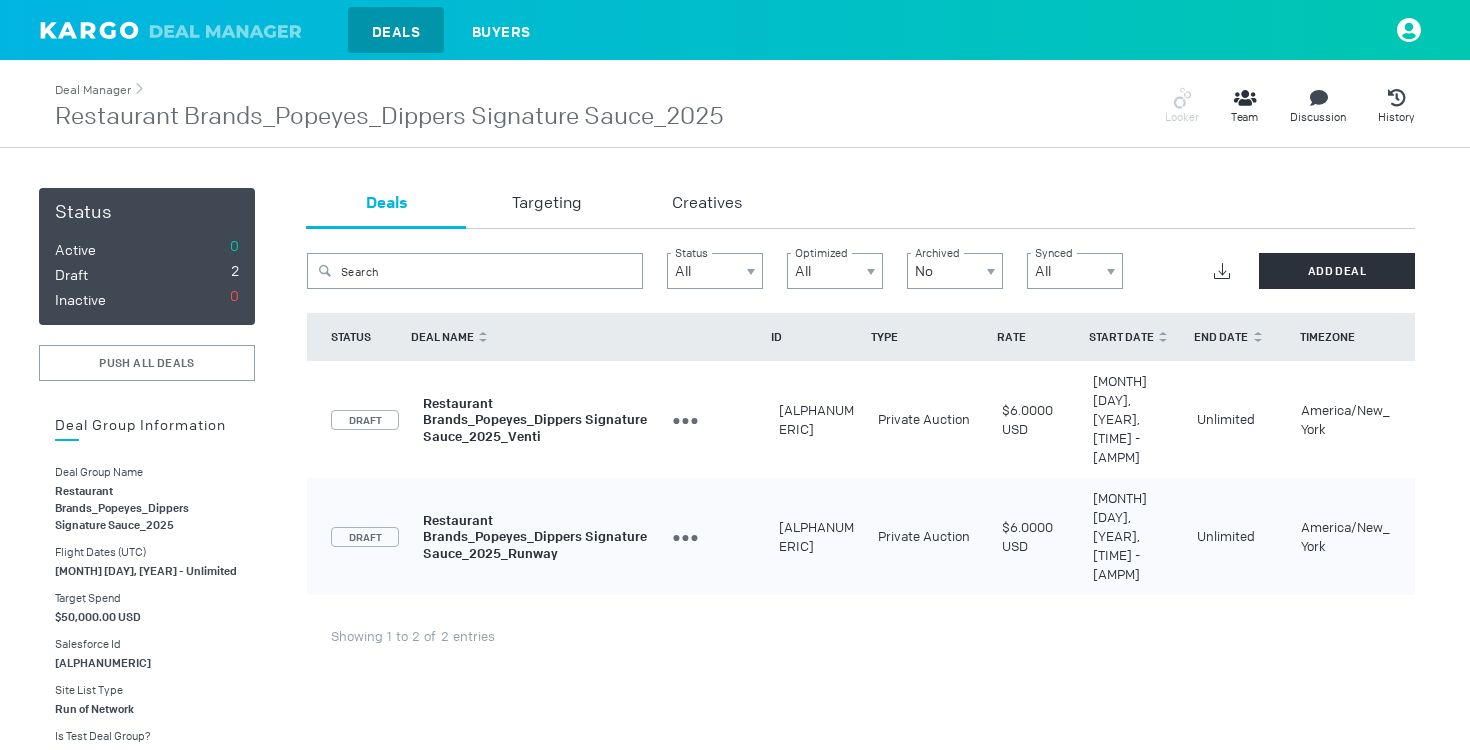click on "Deal Manager" at bounding box center [93, 90] 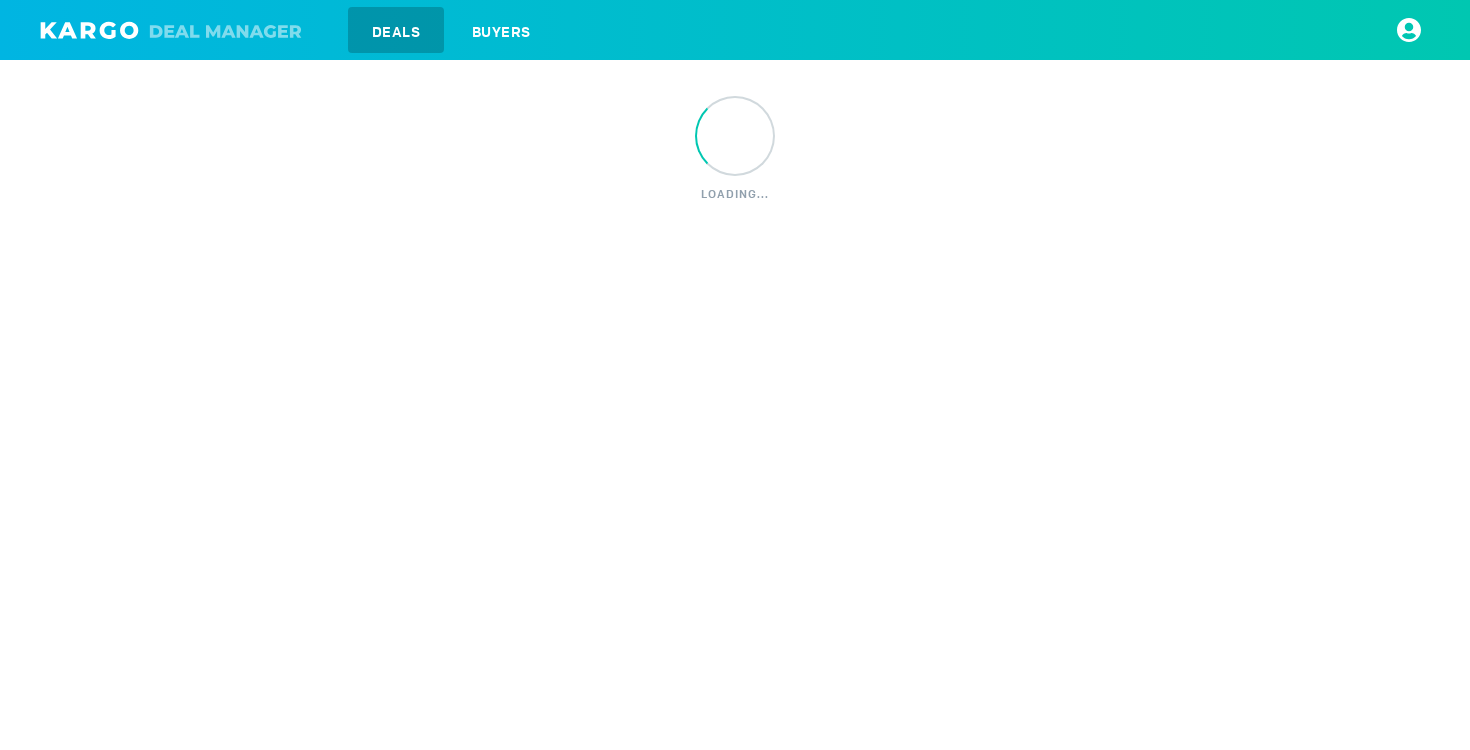 scroll, scrollTop: 0, scrollLeft: 0, axis: both 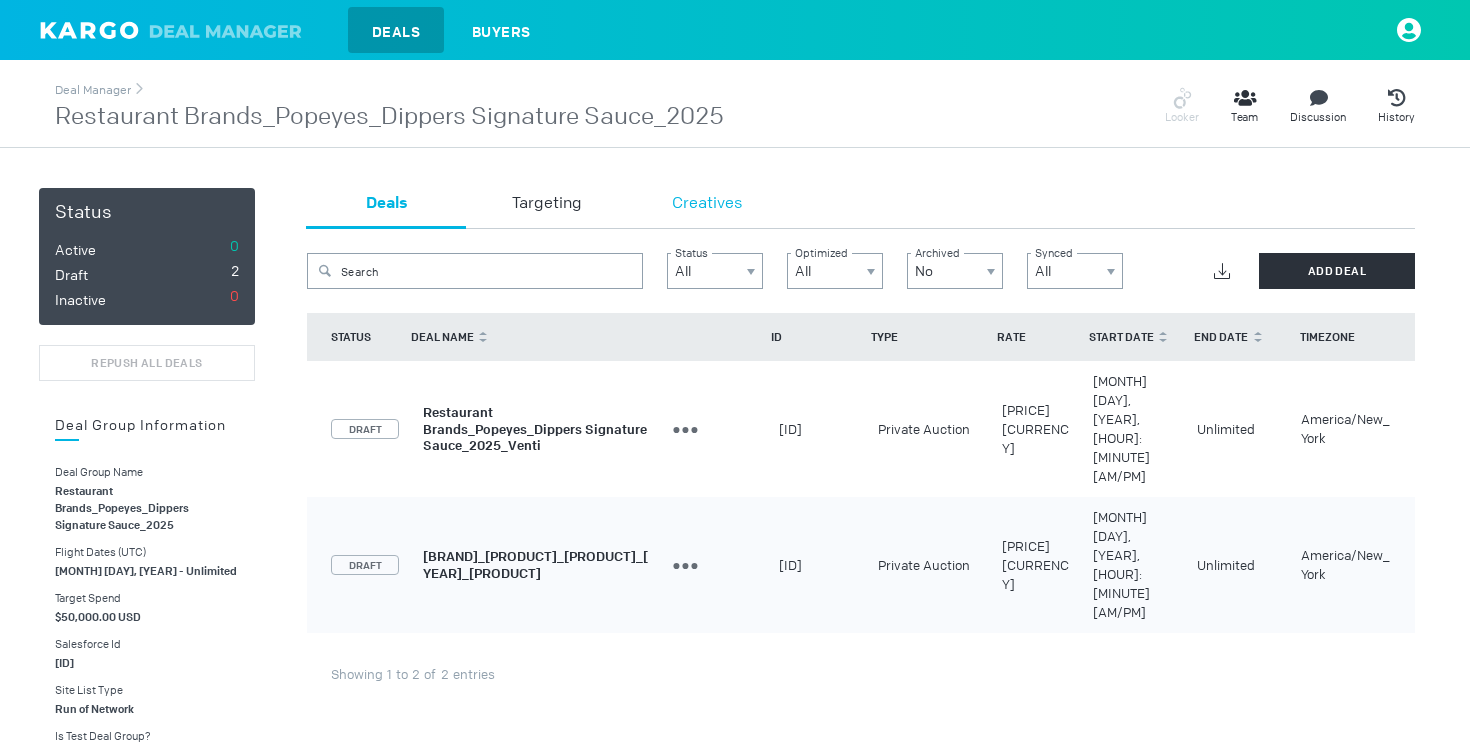 click on "Creatives" at bounding box center (707, 208) 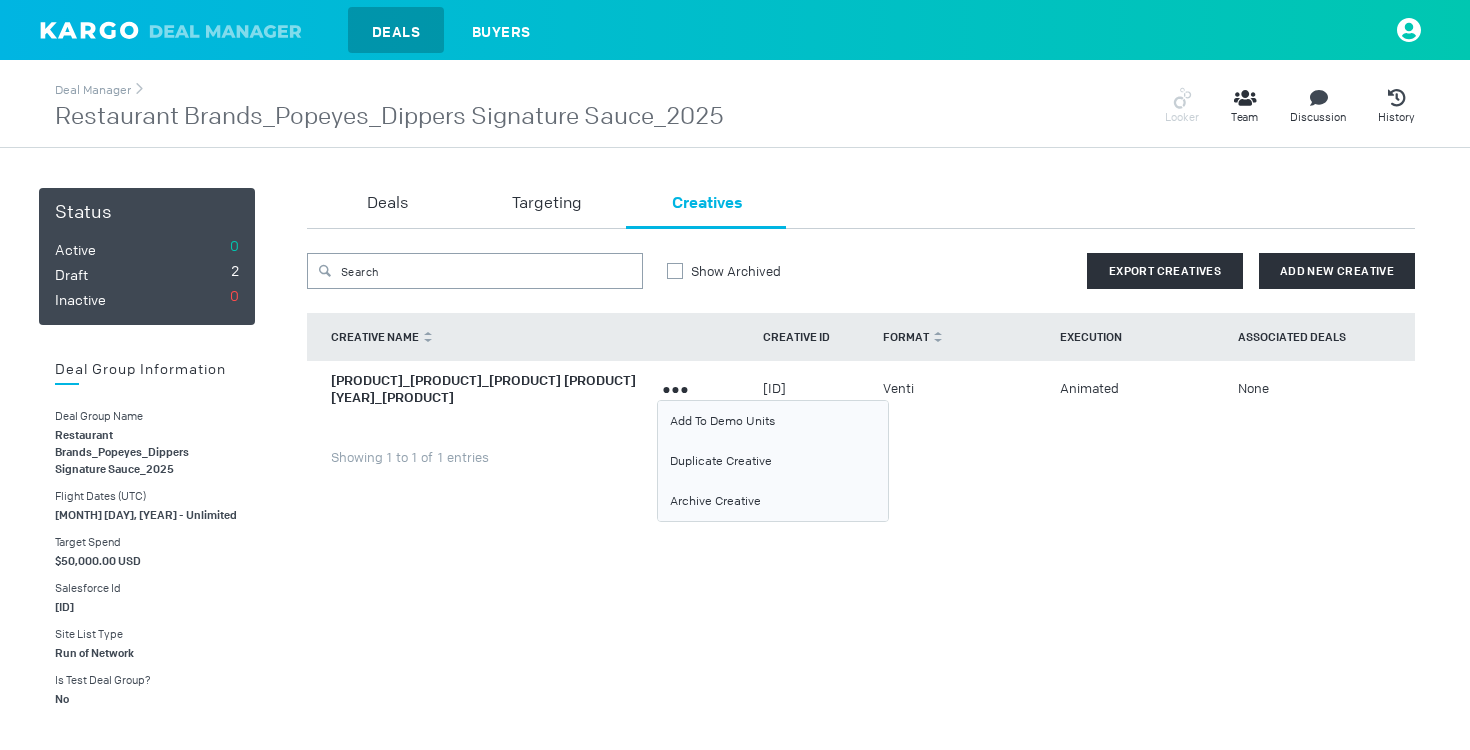 click at bounding box center [675, 389] 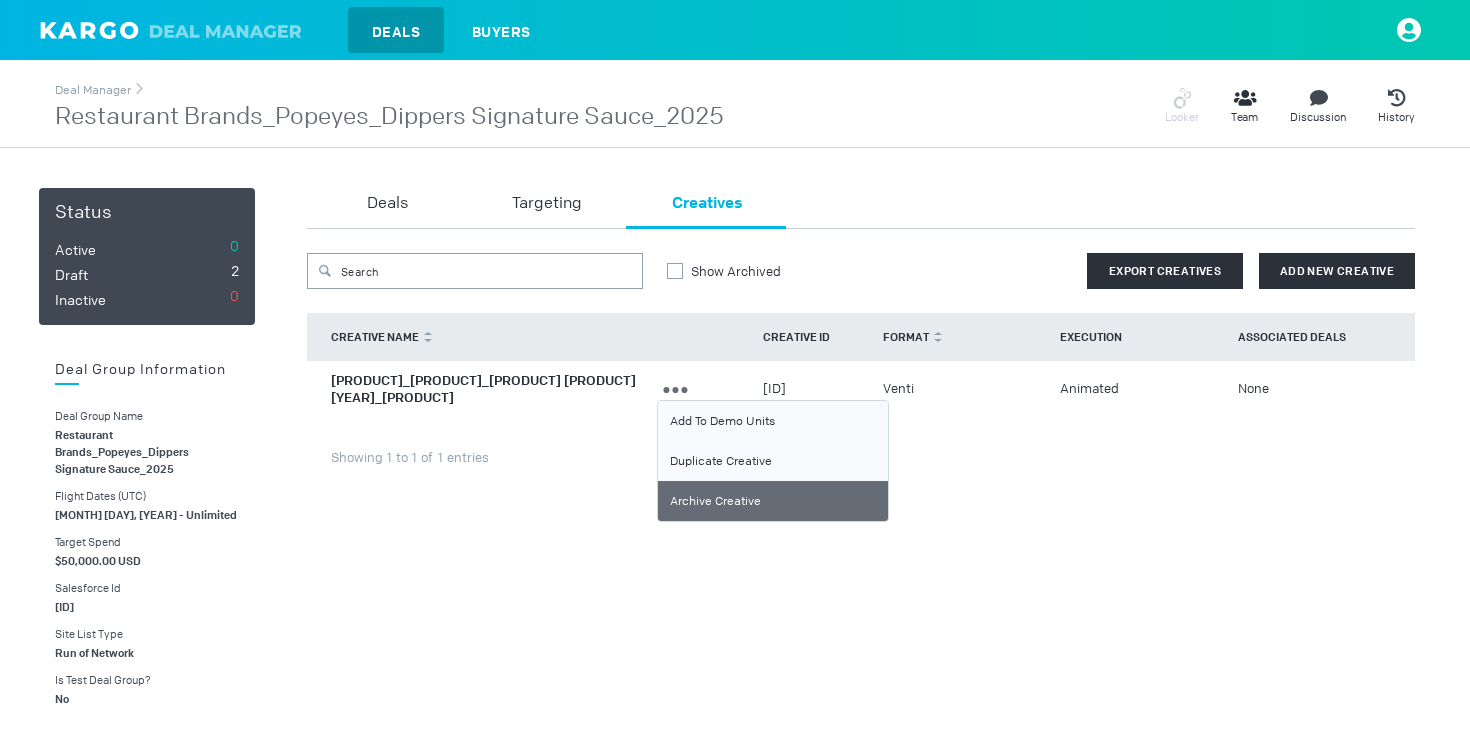 click on "Archive Creative" at bounding box center [773, 421] 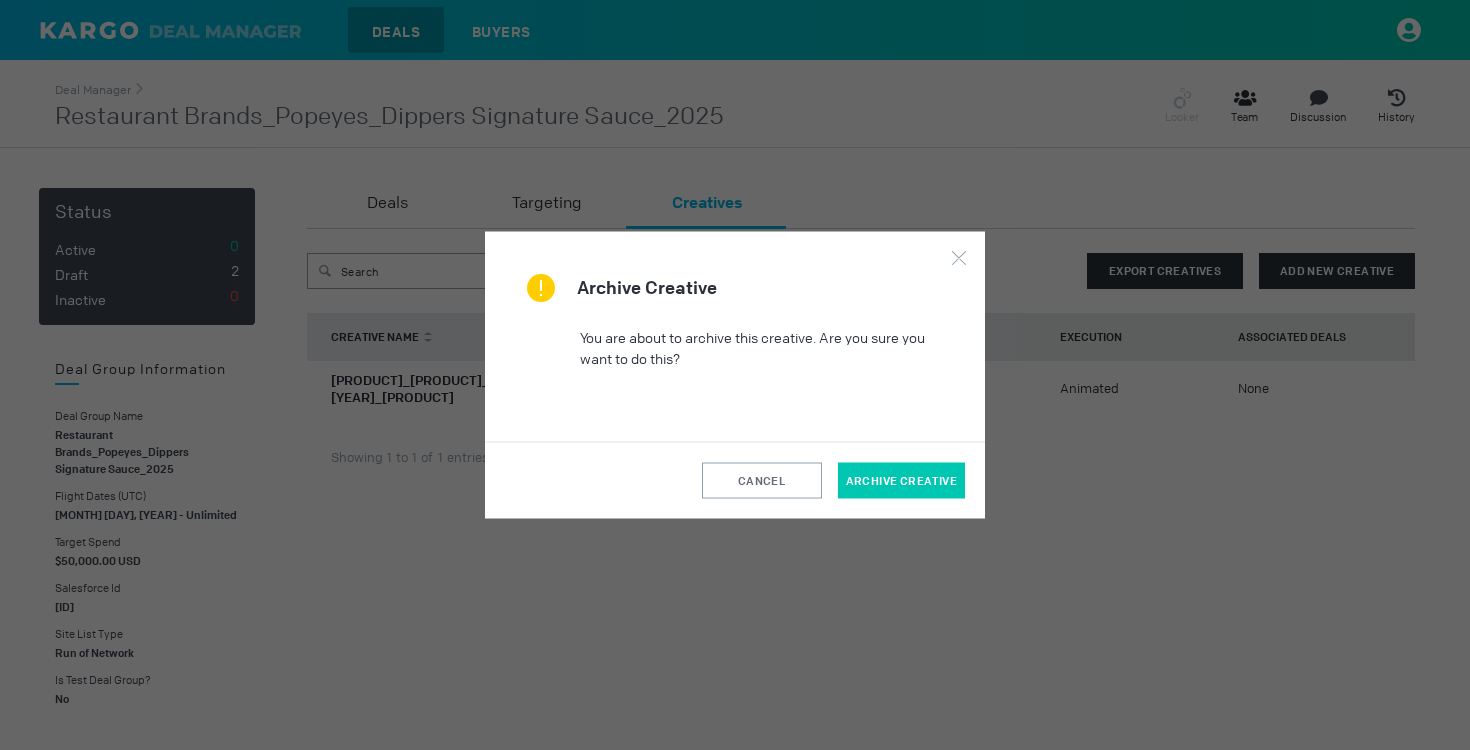 click on "Archive Creative" at bounding box center [901, 481] 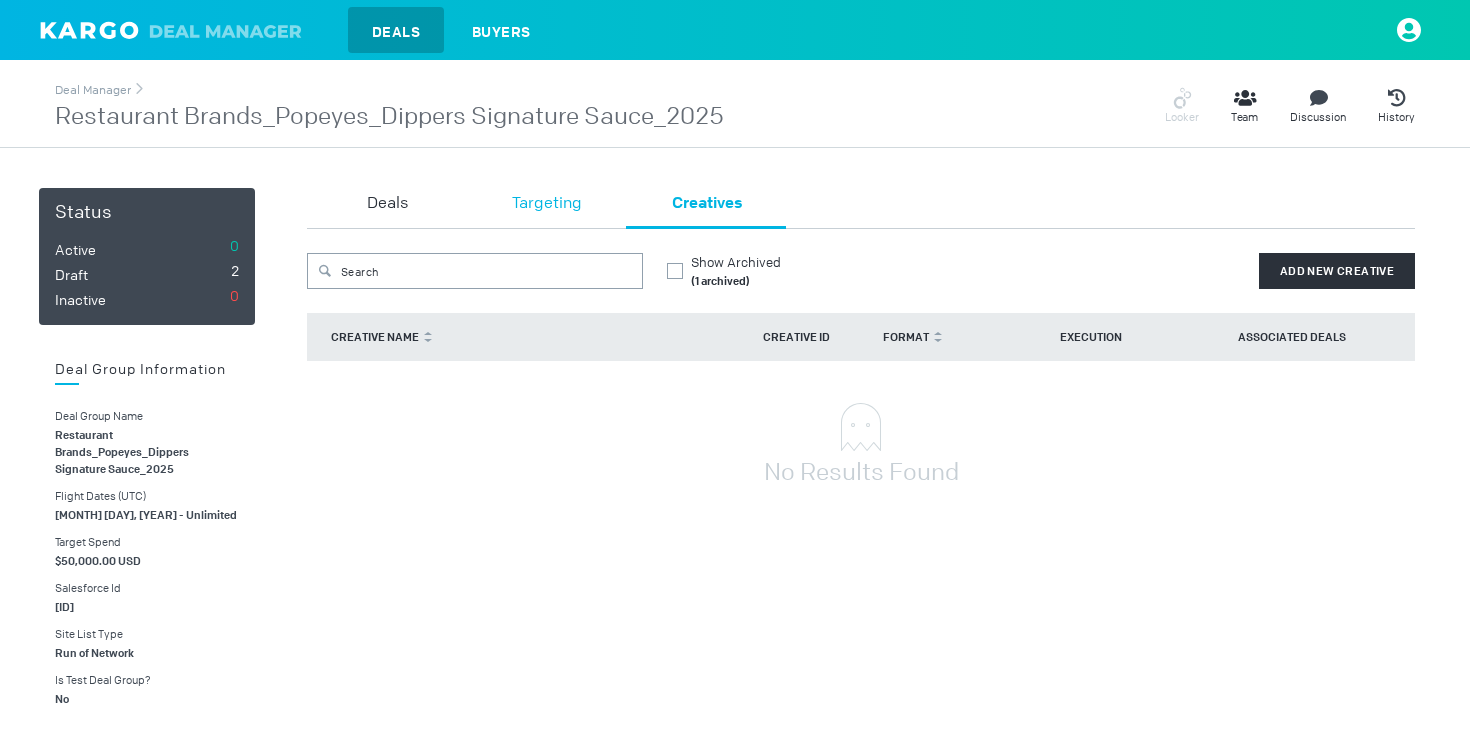 click on "Targeting" at bounding box center [547, 204] 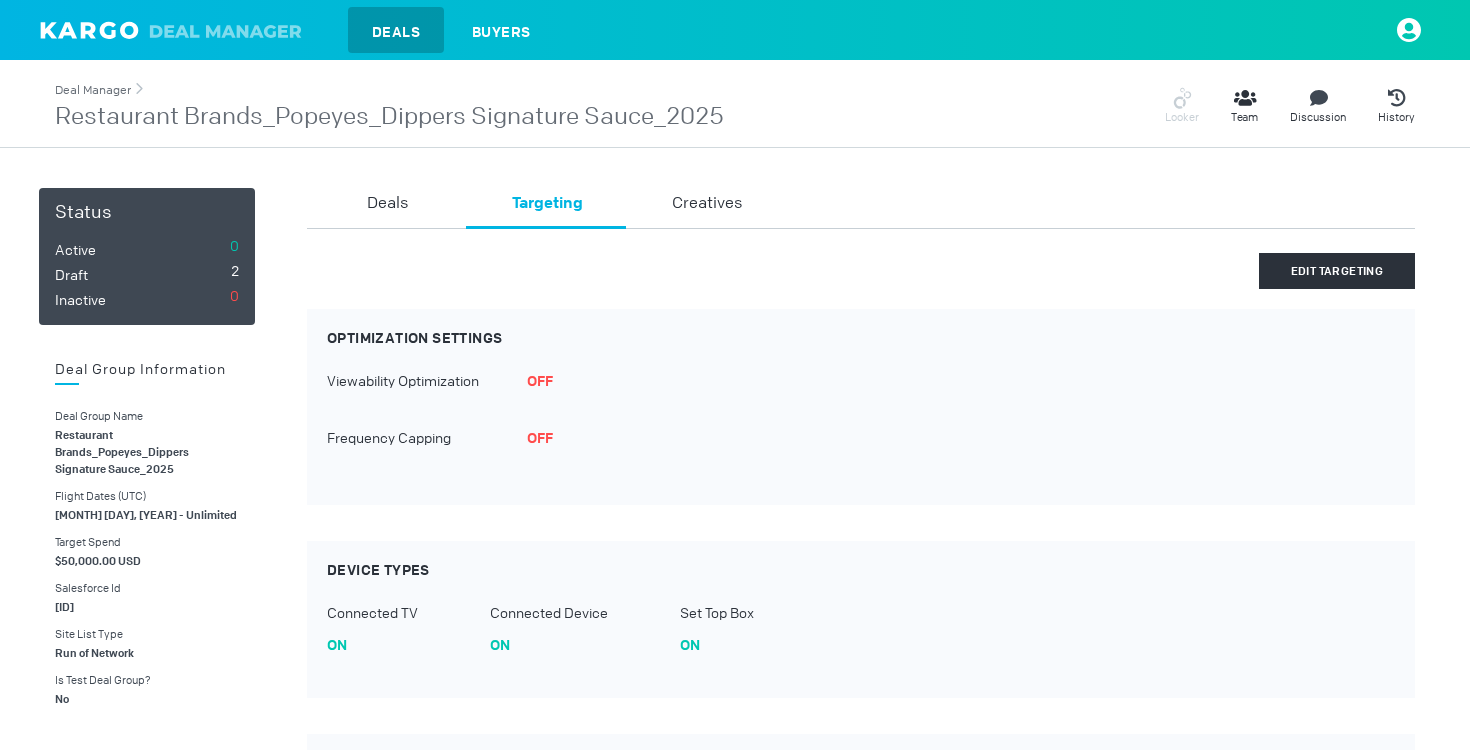click on "Deal Manager" at bounding box center (93, 90) 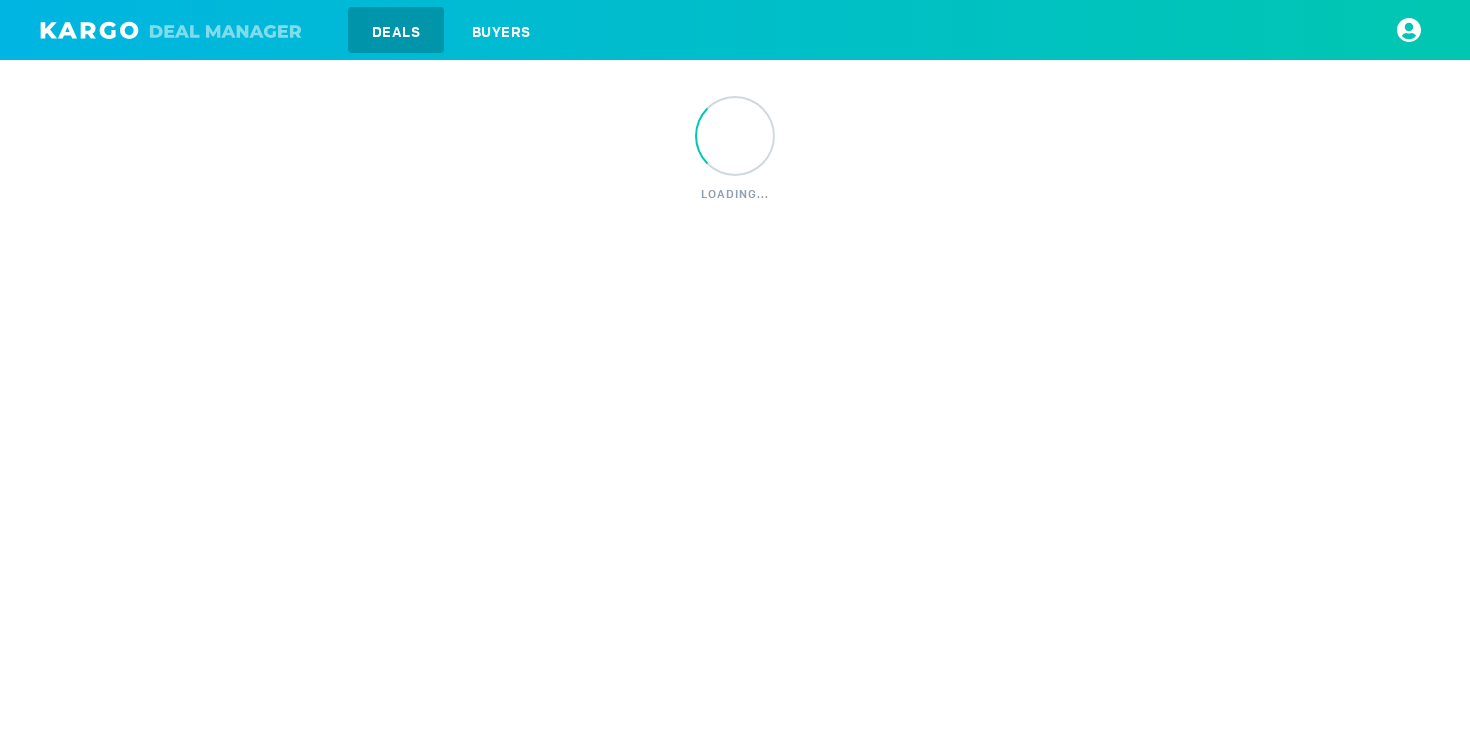 scroll, scrollTop: 0, scrollLeft: 0, axis: both 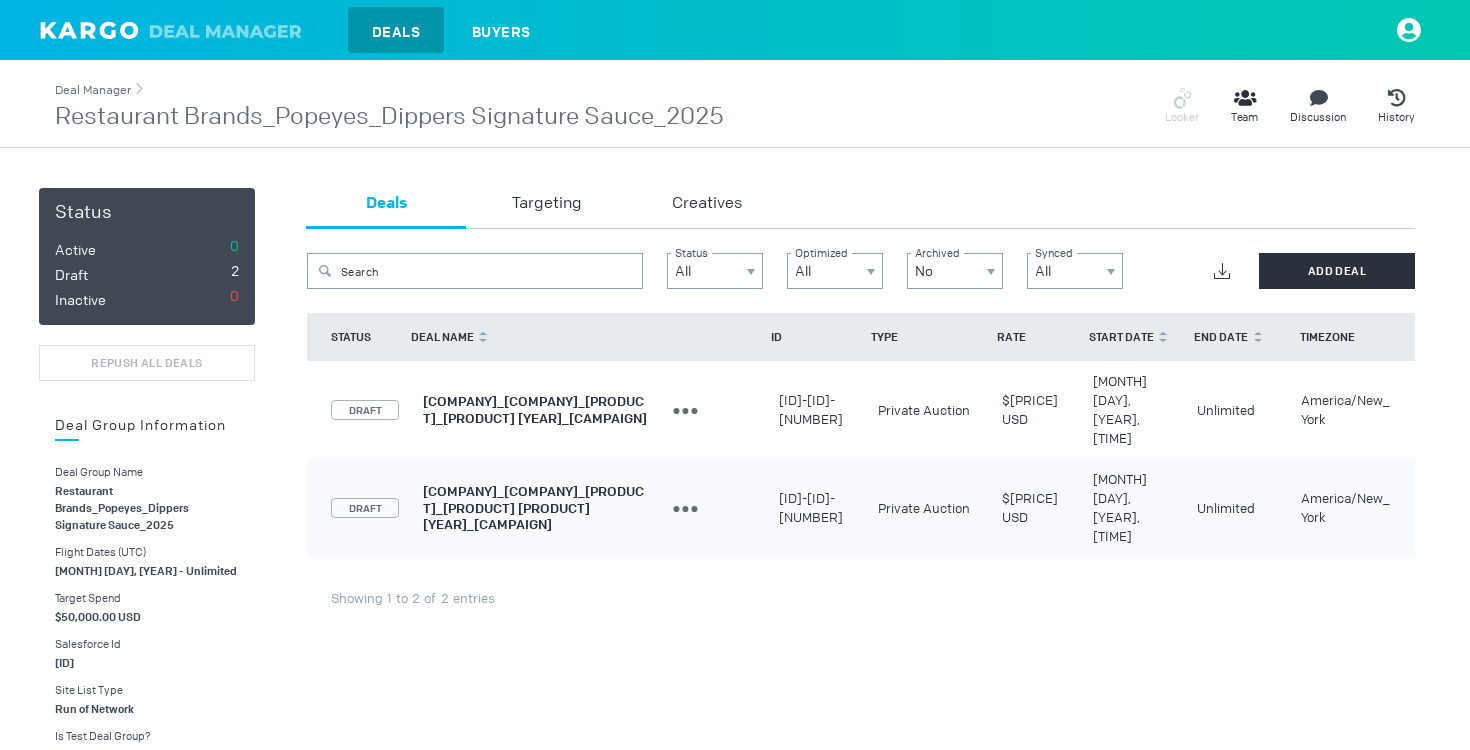 click on "Deal Manager" at bounding box center (93, 90) 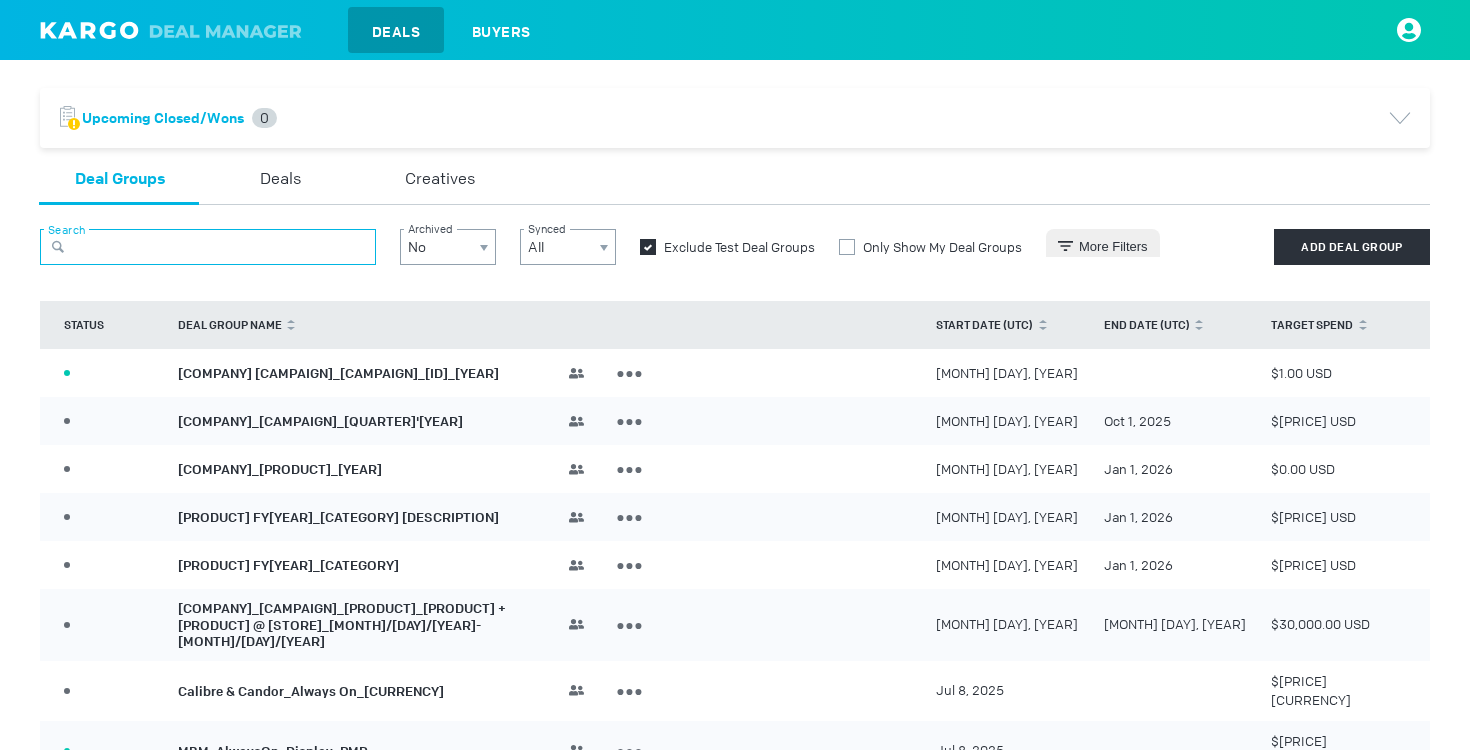 click at bounding box center [208, 247] 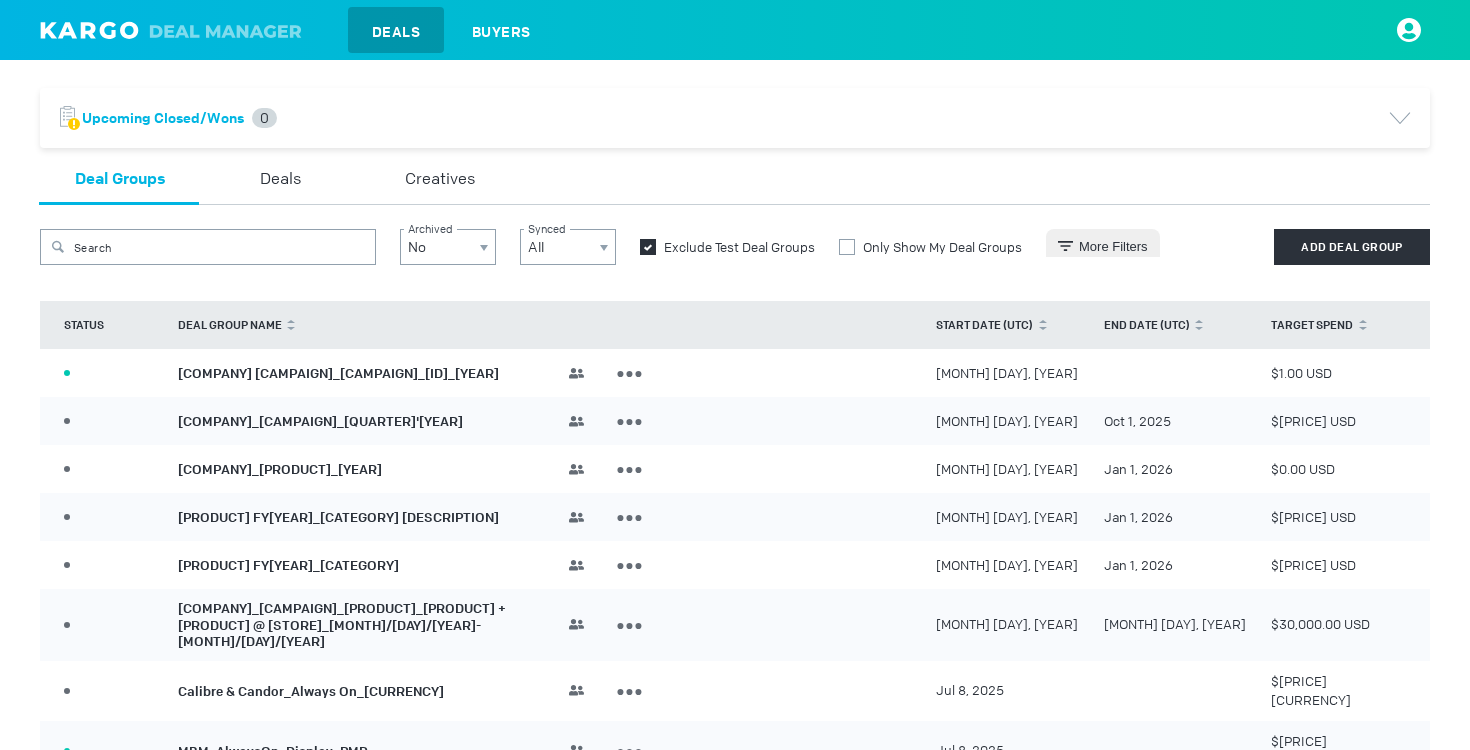 click at bounding box center (648, 247) 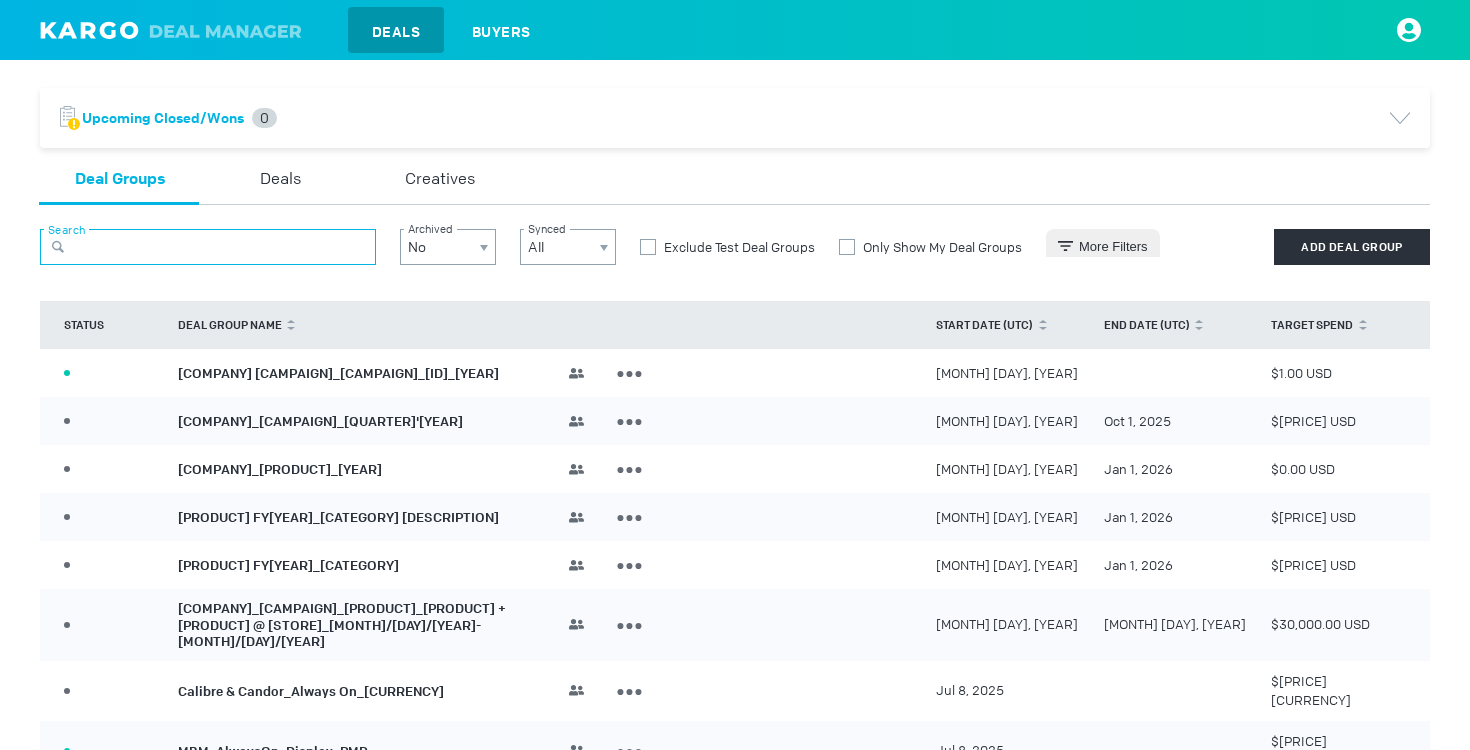 click at bounding box center [208, 247] 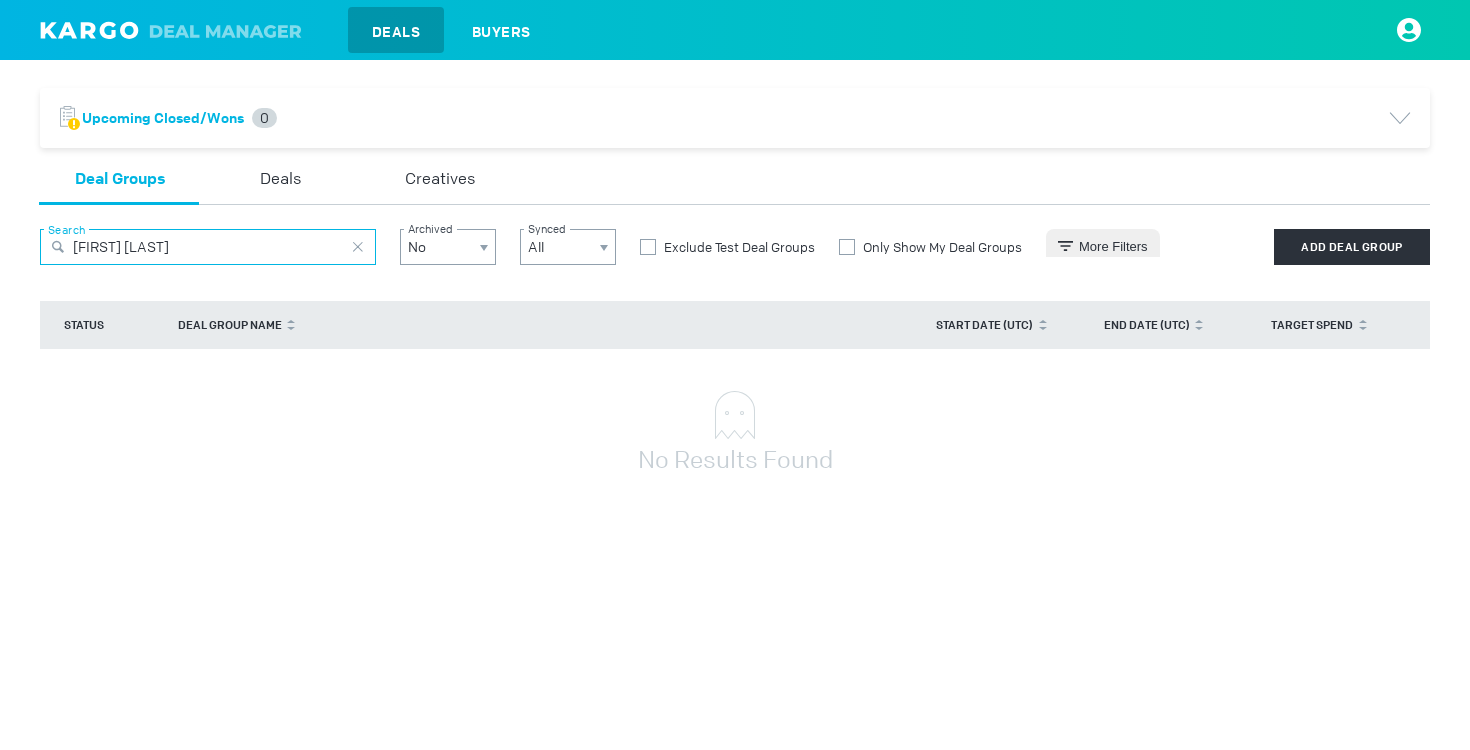 type on "anna test" 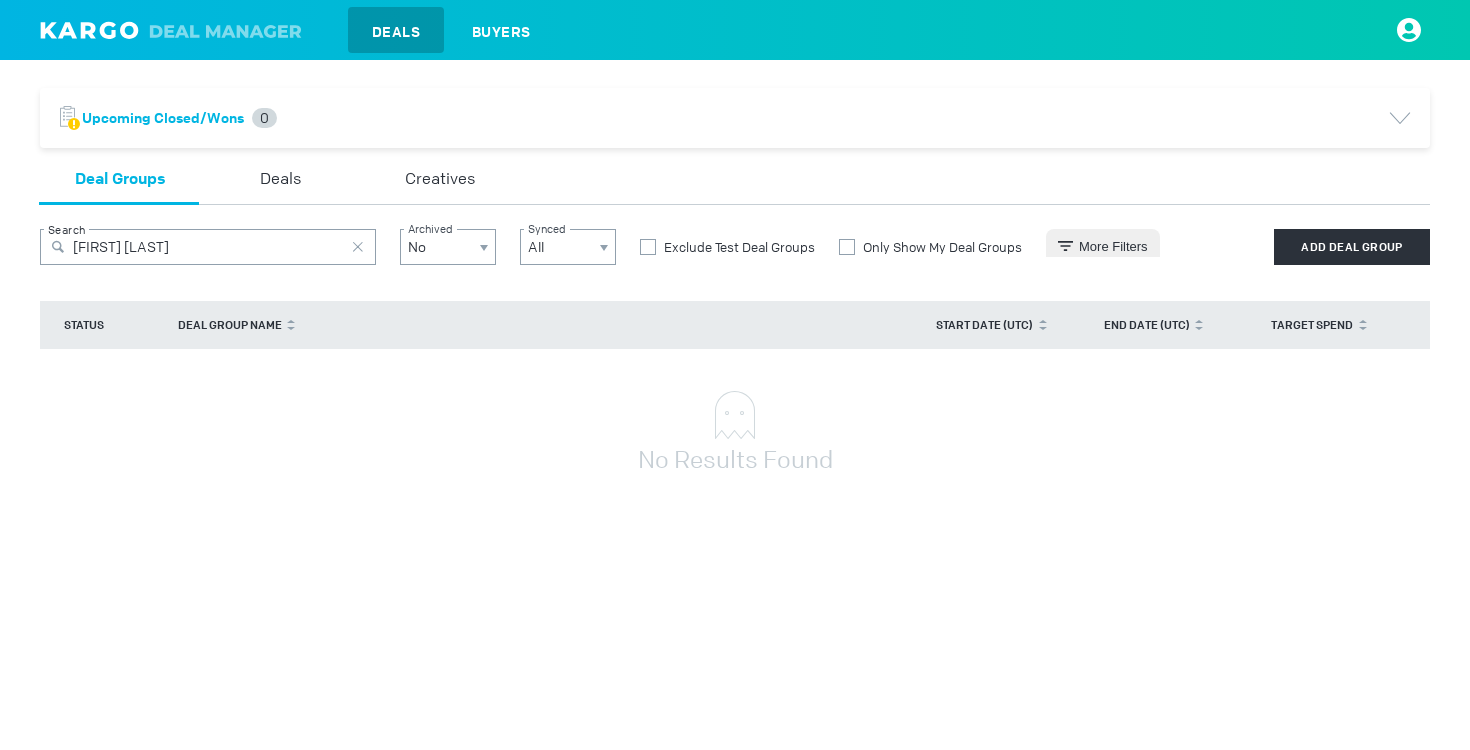click at bounding box center (176, 30) 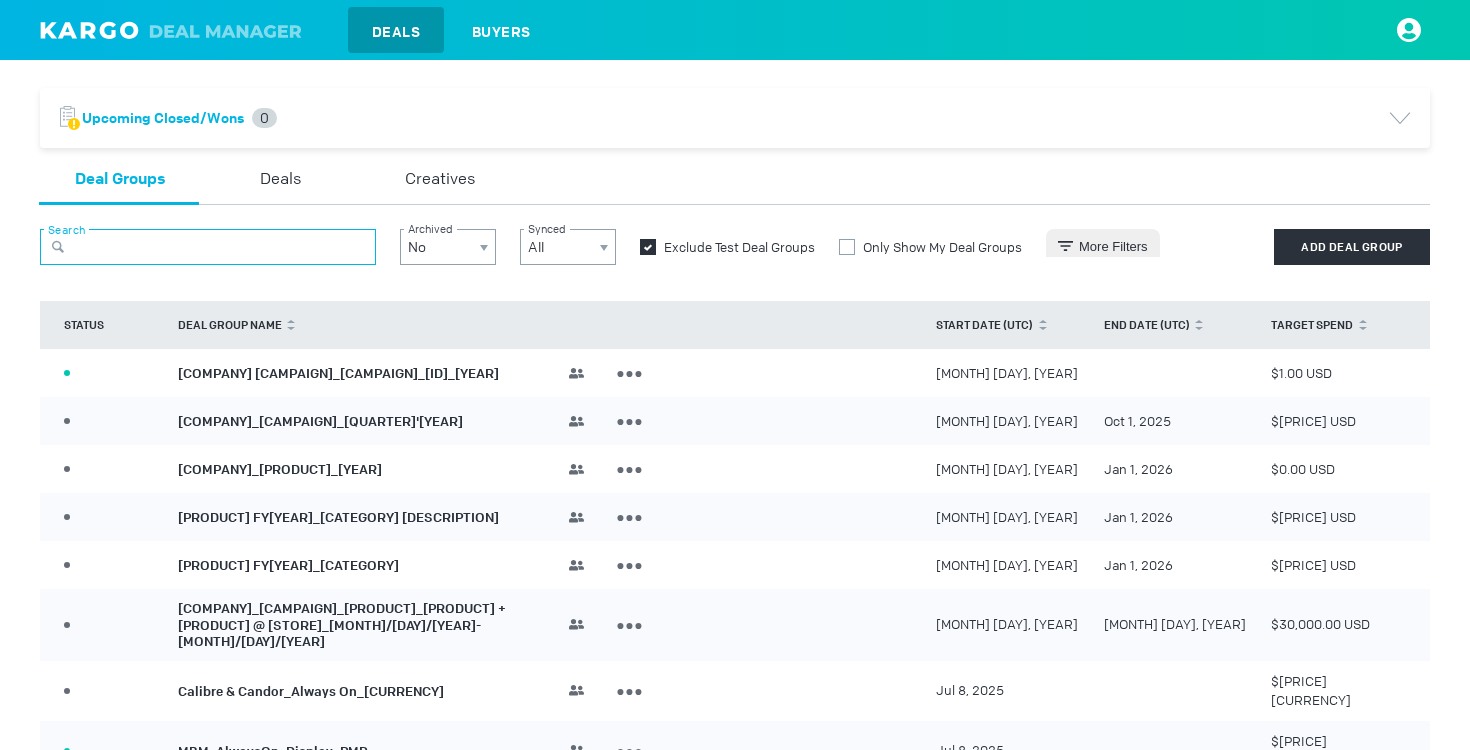 click at bounding box center (208, 247) 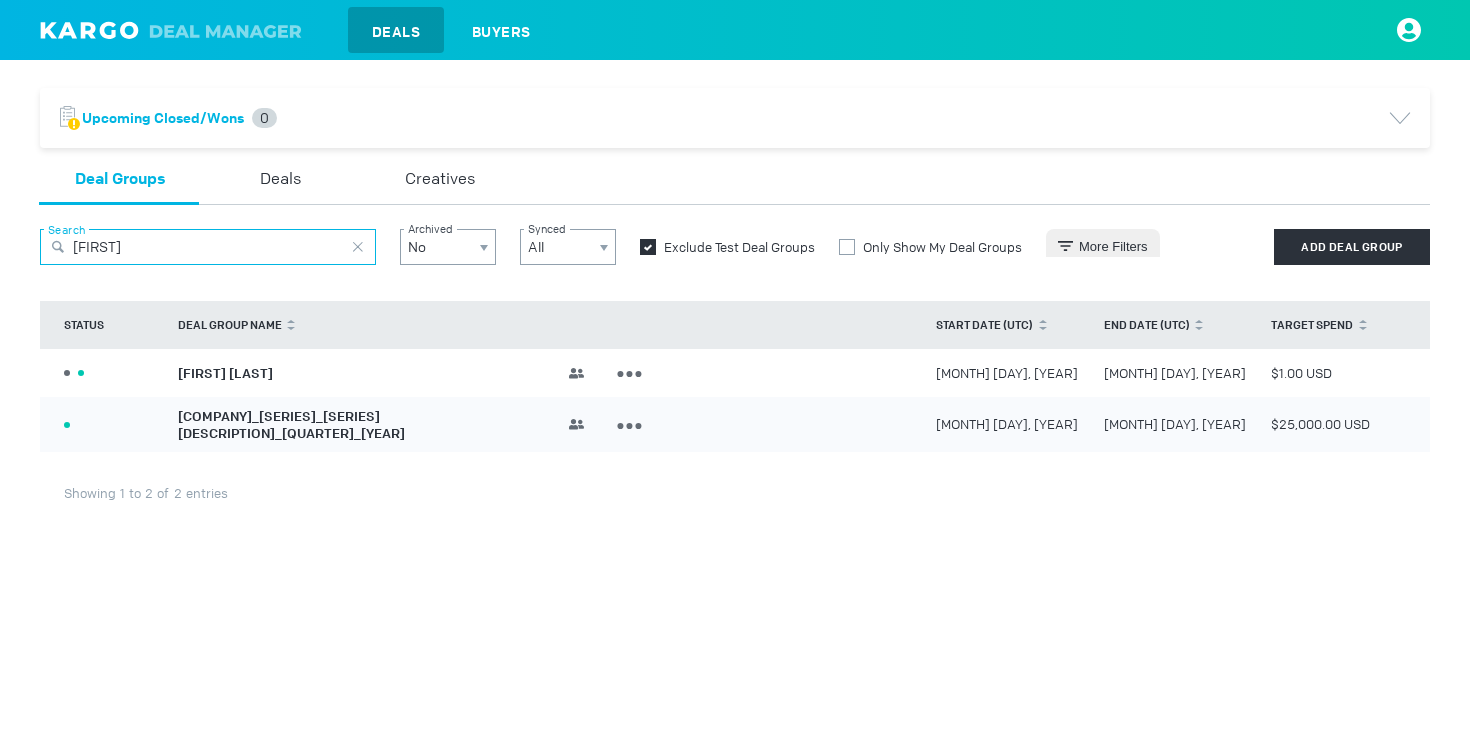 type on "hali" 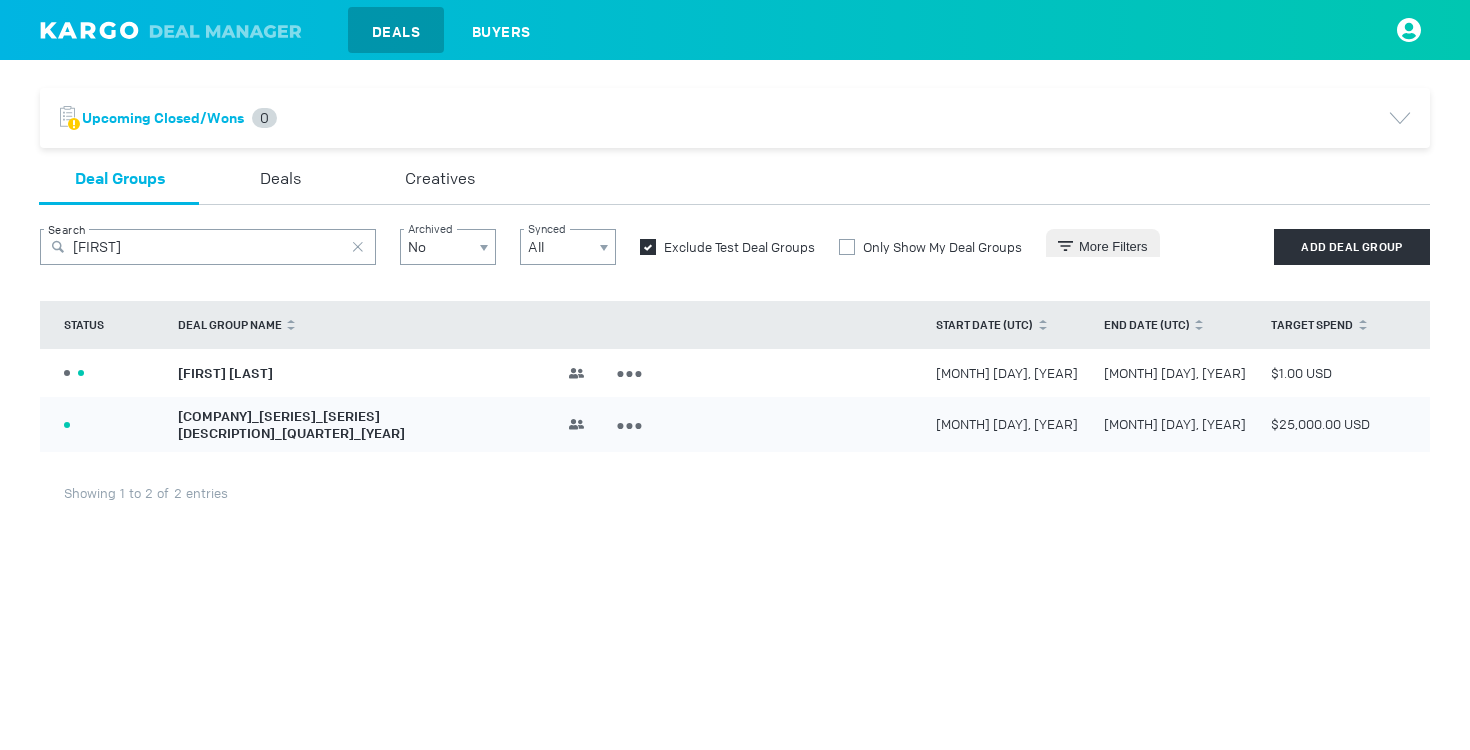 click on "Hali Test" at bounding box center (225, 372) 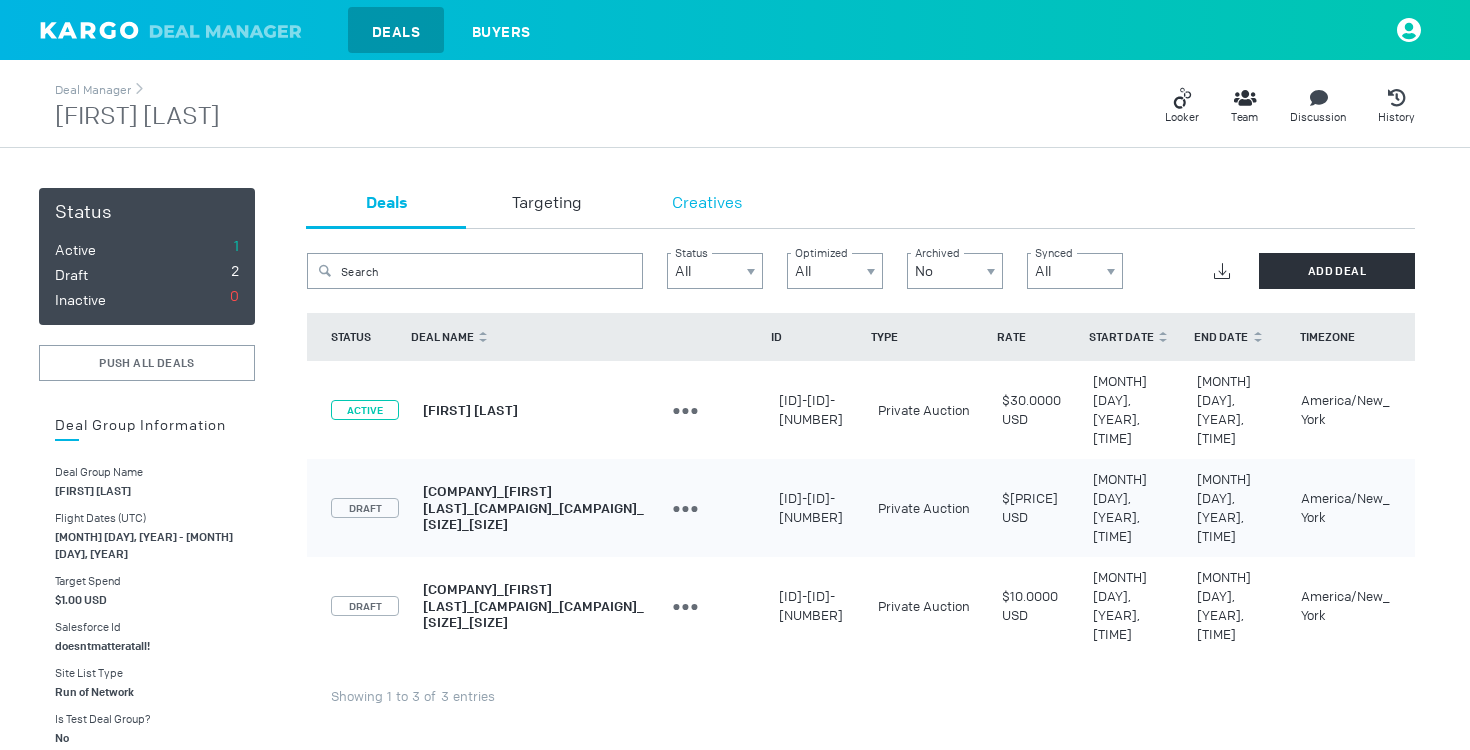 click on "Creatives" at bounding box center (707, 204) 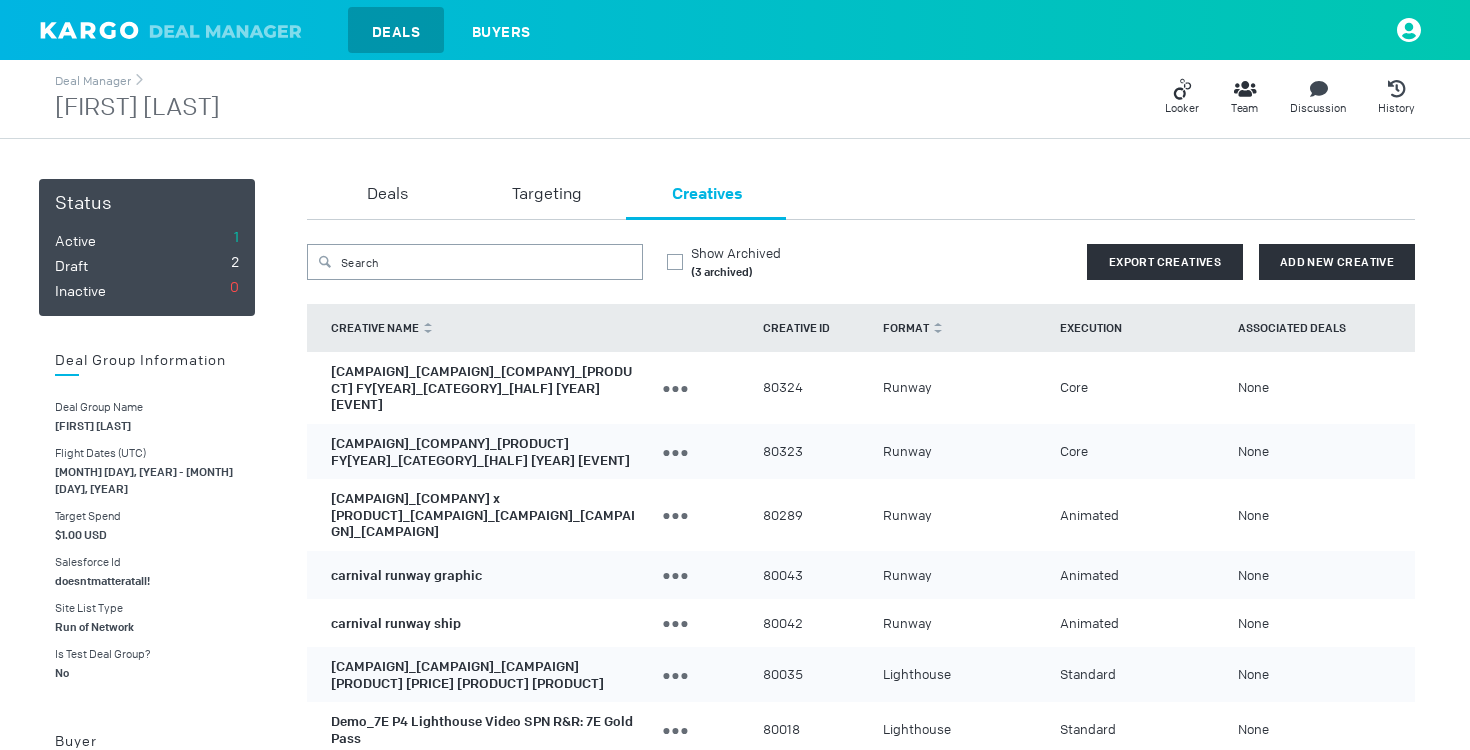 scroll, scrollTop: 0, scrollLeft: 0, axis: both 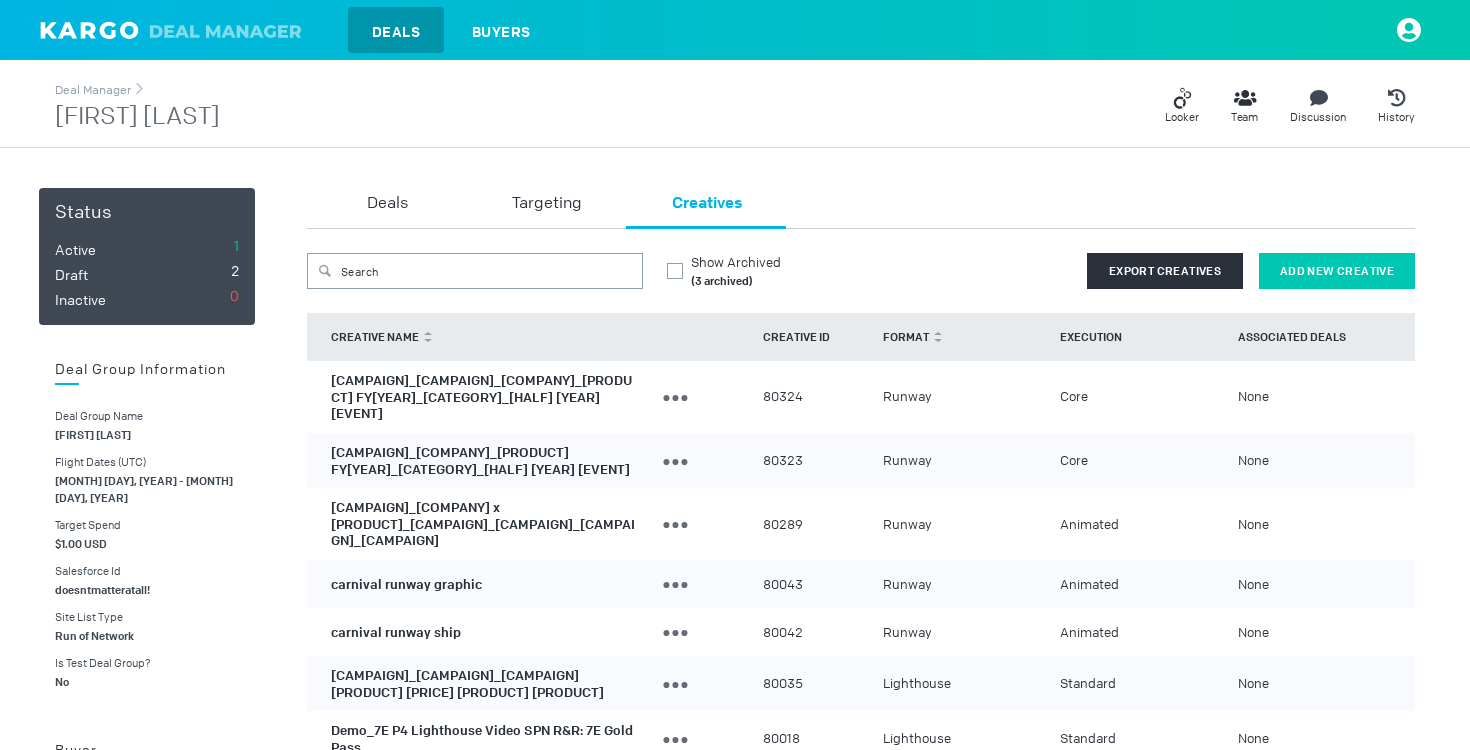 click on "Add New Creative" at bounding box center [1337, 271] 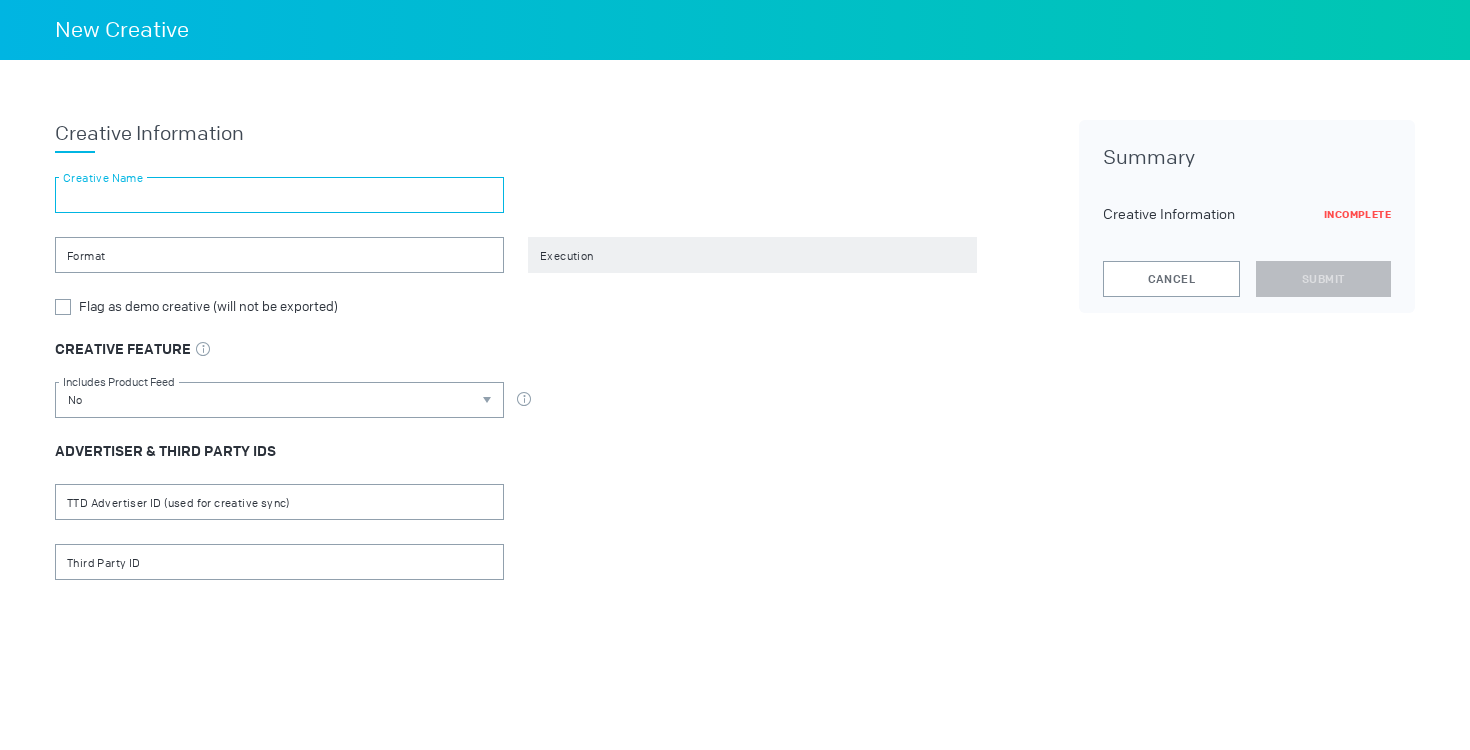 click at bounding box center [279, 195] 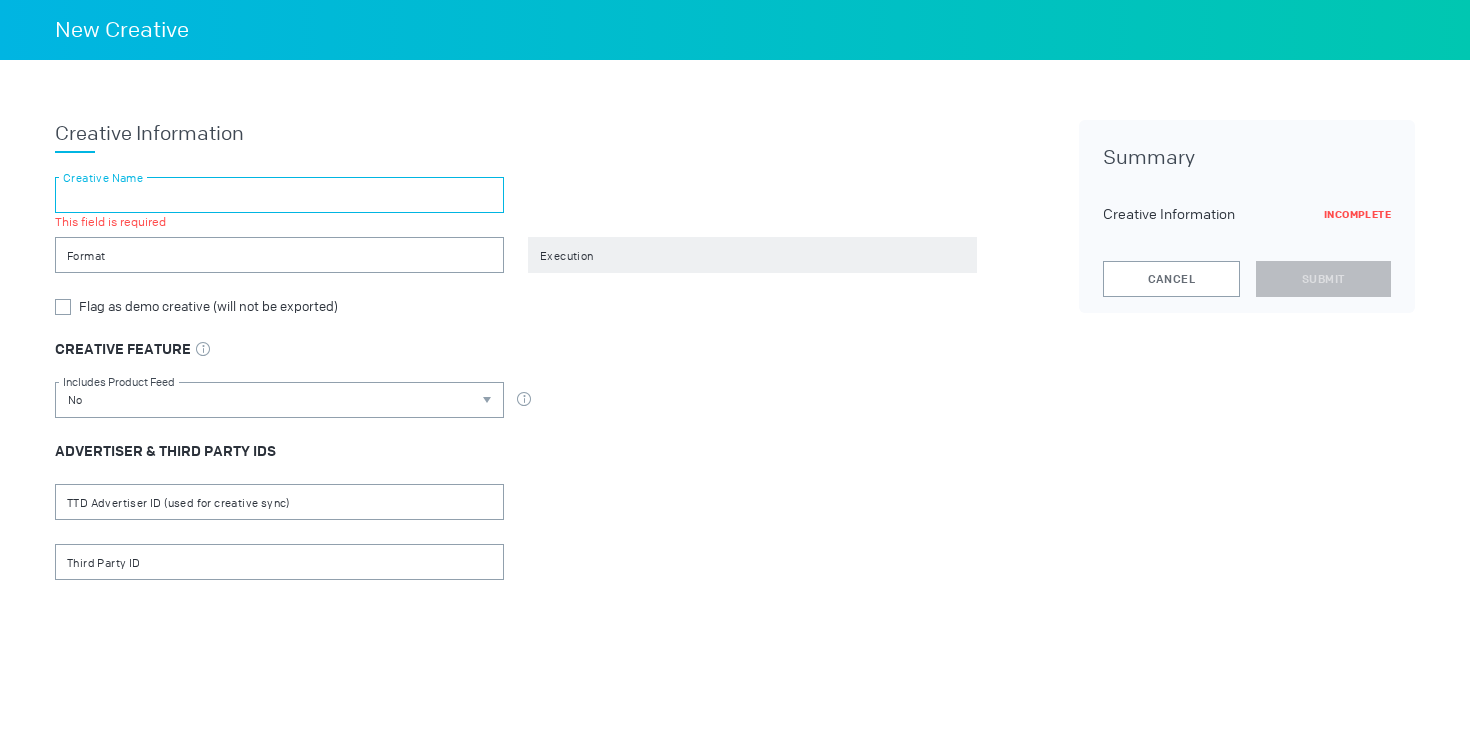 paste on "[PRODUCT]_[PRODUCT]_[PRODUCT] [PRODUCT] [YEAR]_[PRODUCT]" 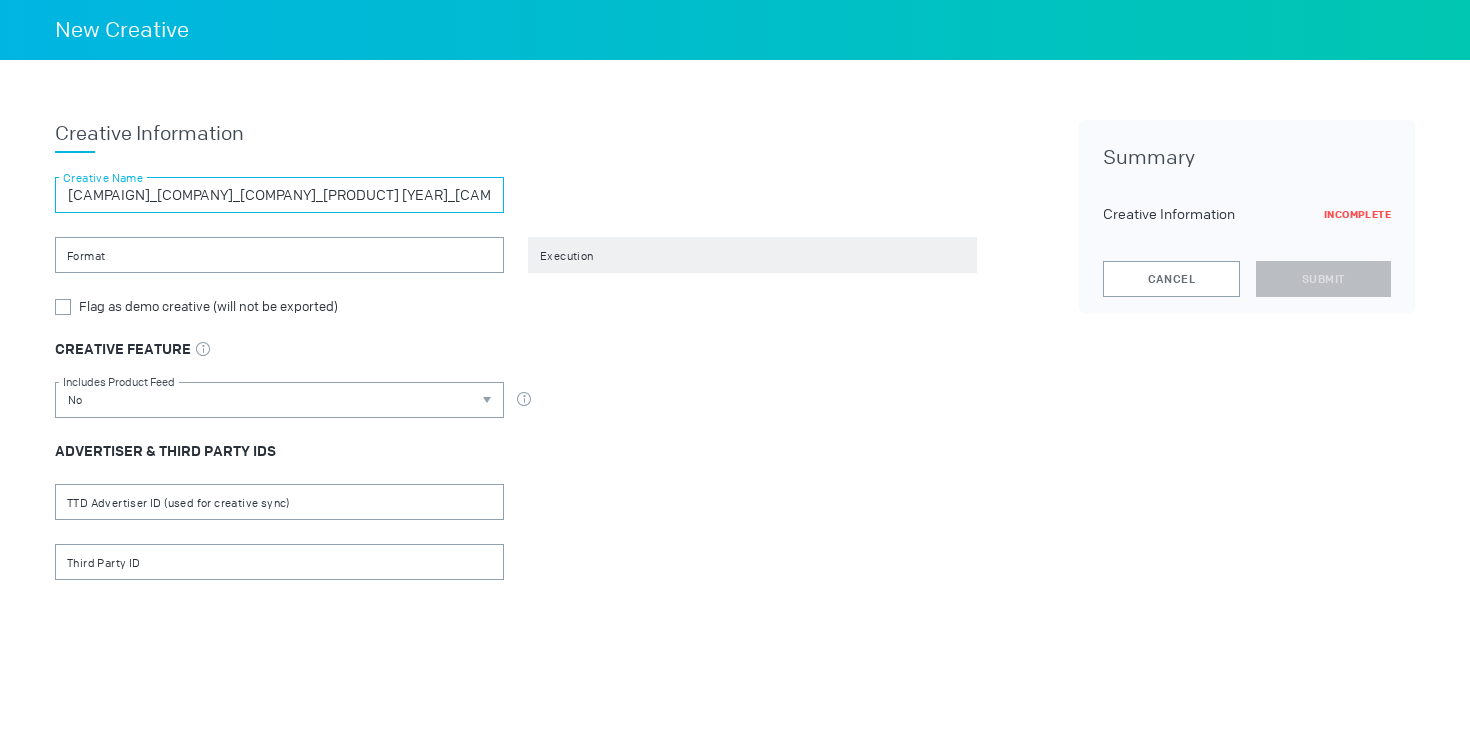 type on "[PRODUCT]_[PRODUCT]_[PRODUCT] [PRODUCT] [YEAR]_[PRODUCT]" 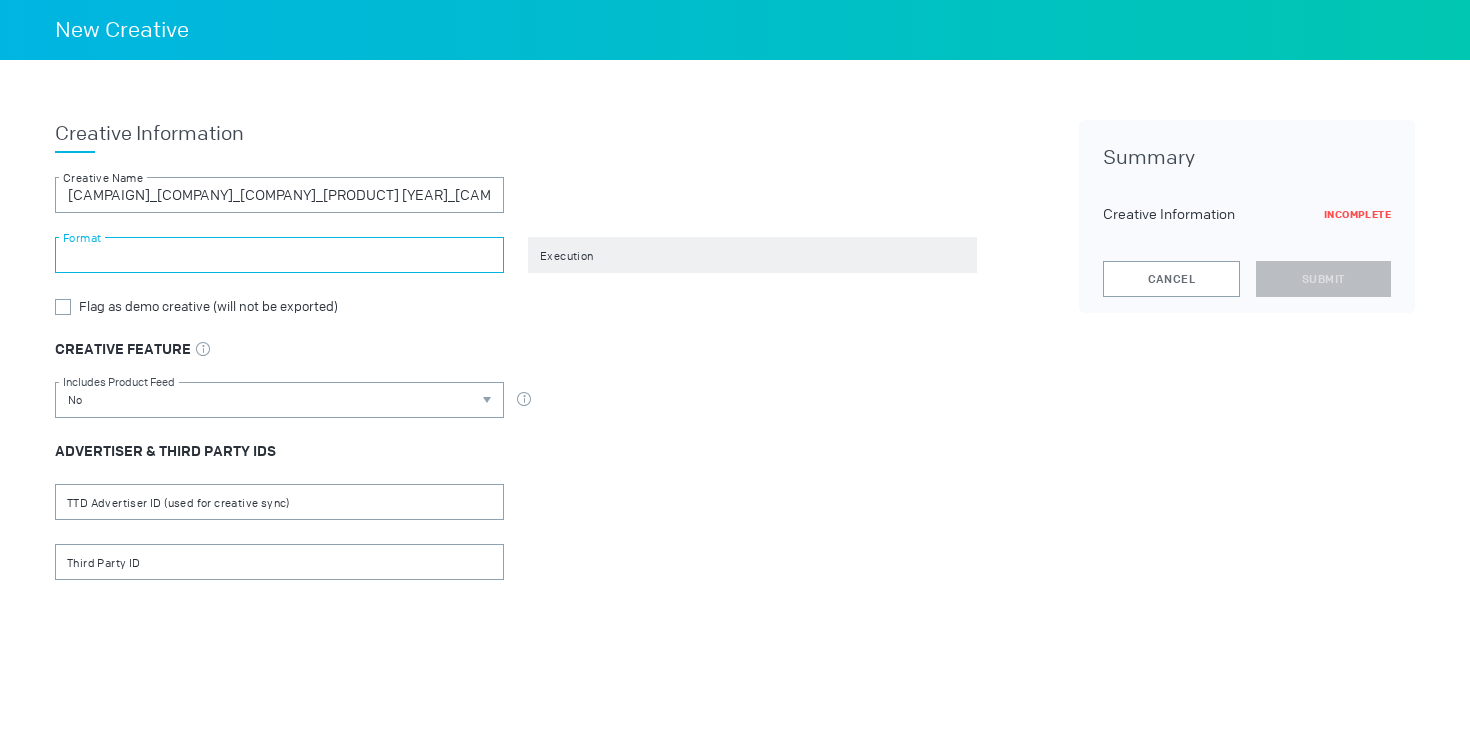 click at bounding box center (279, 255) 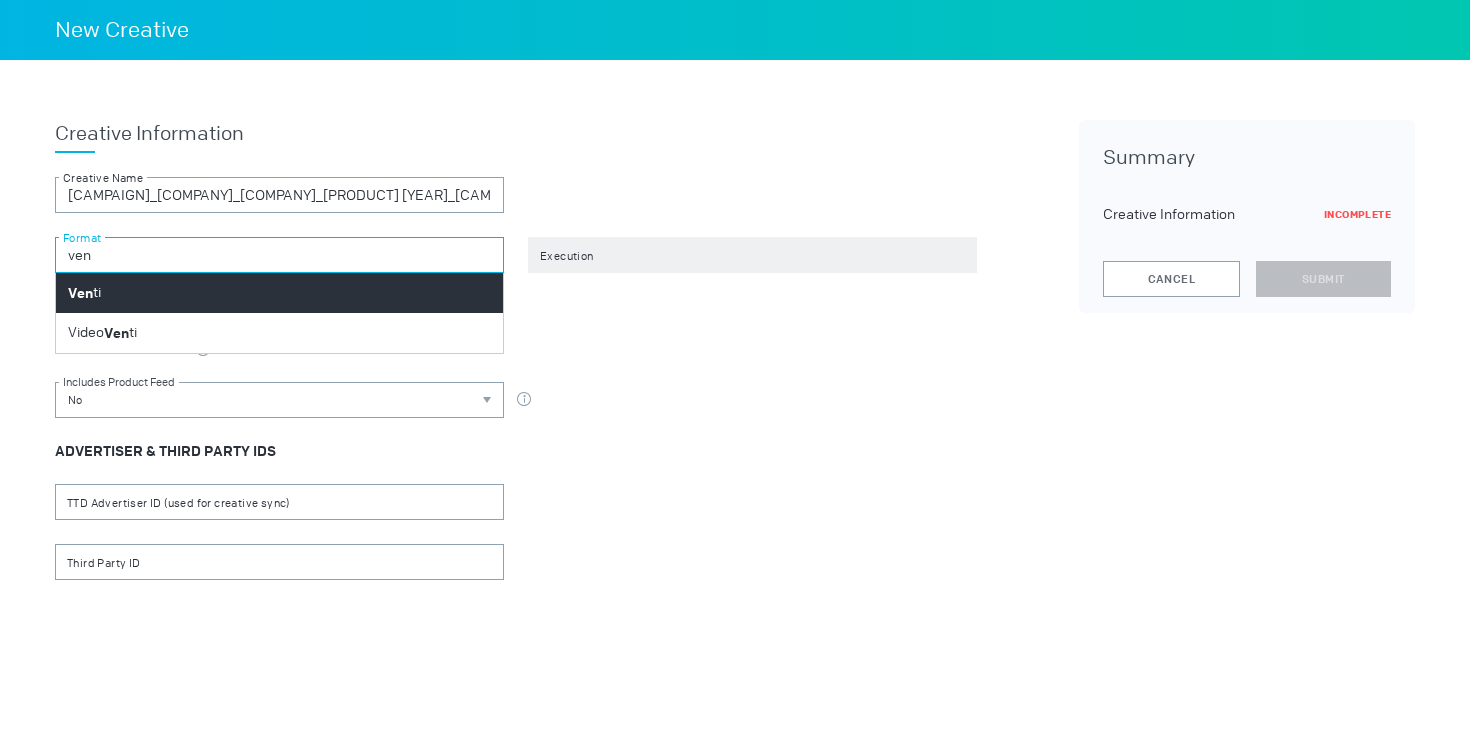 type on "ven" 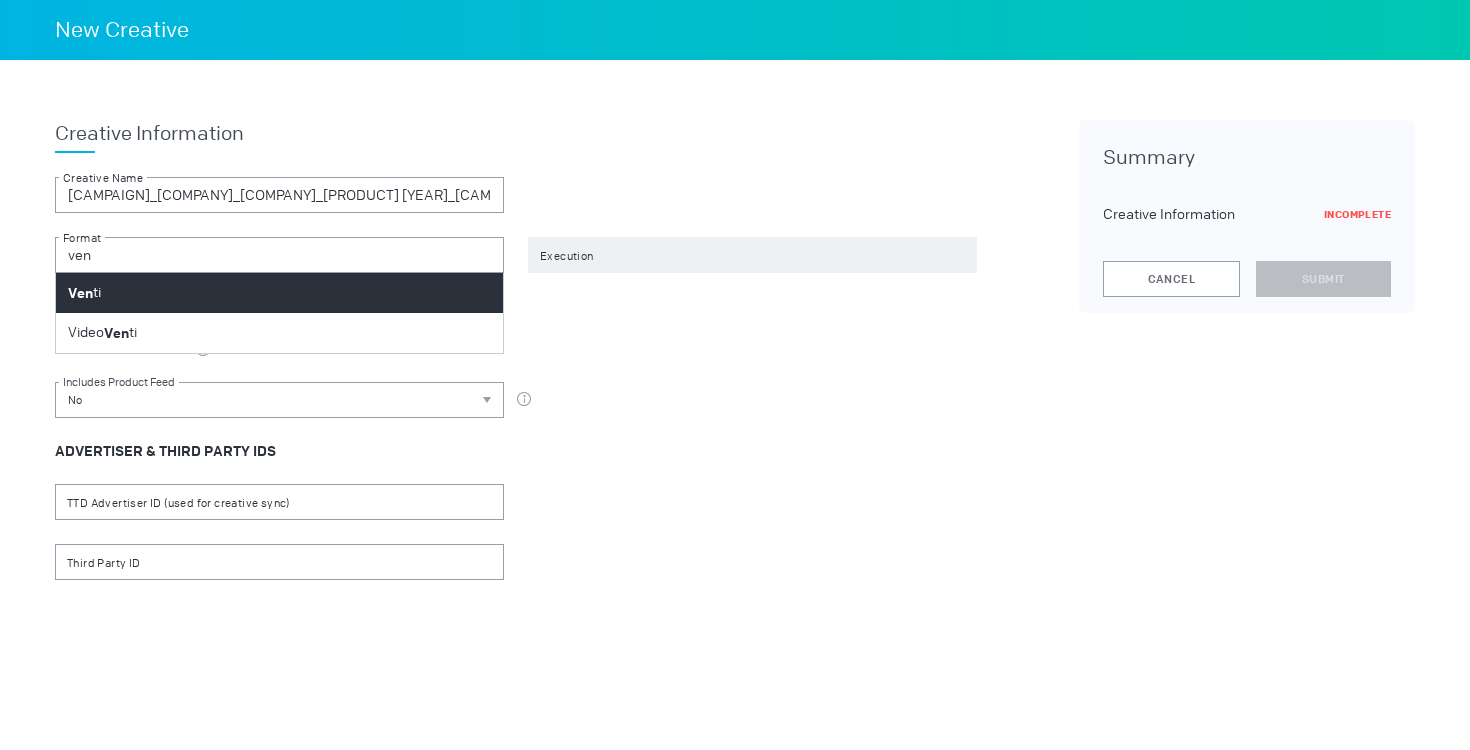 click on "Ven ti" at bounding box center [279, 293] 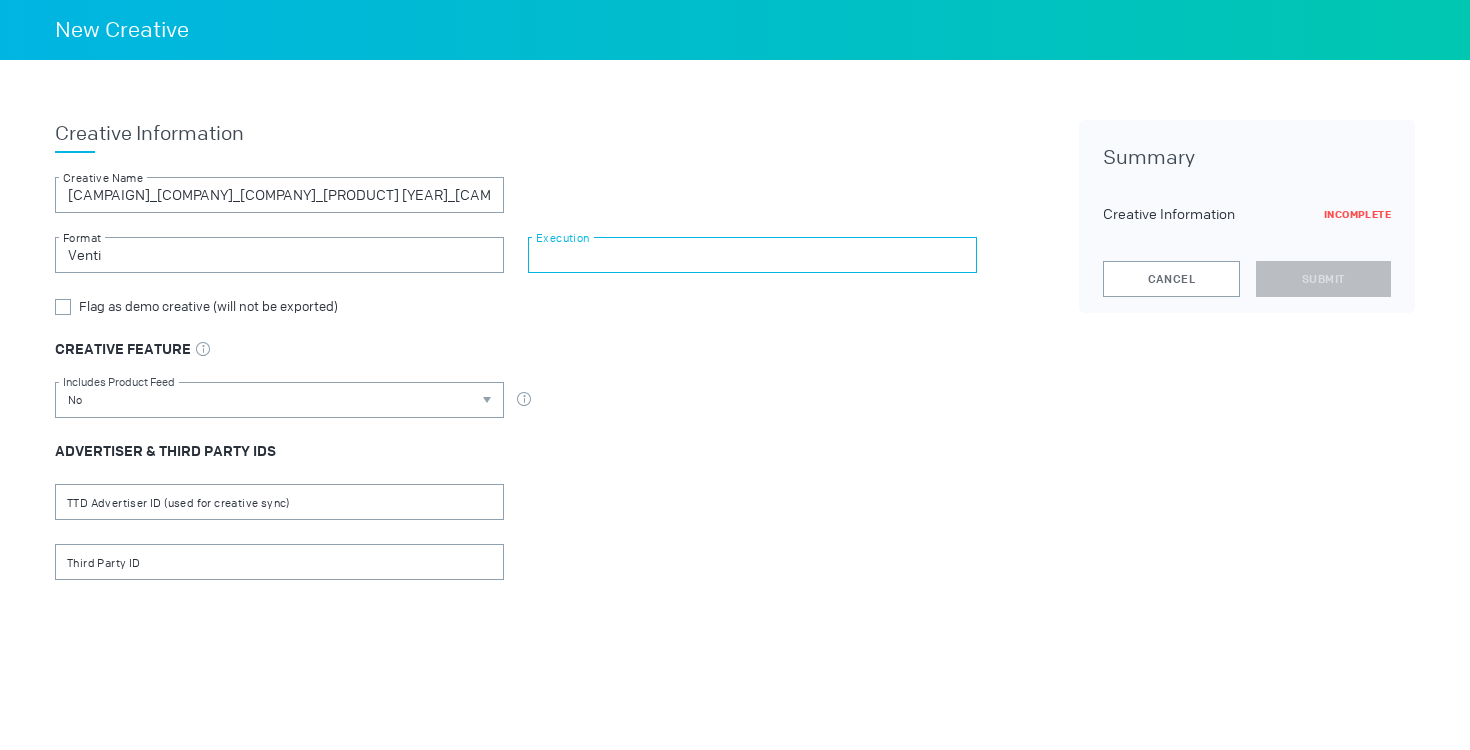 click at bounding box center [752, 255] 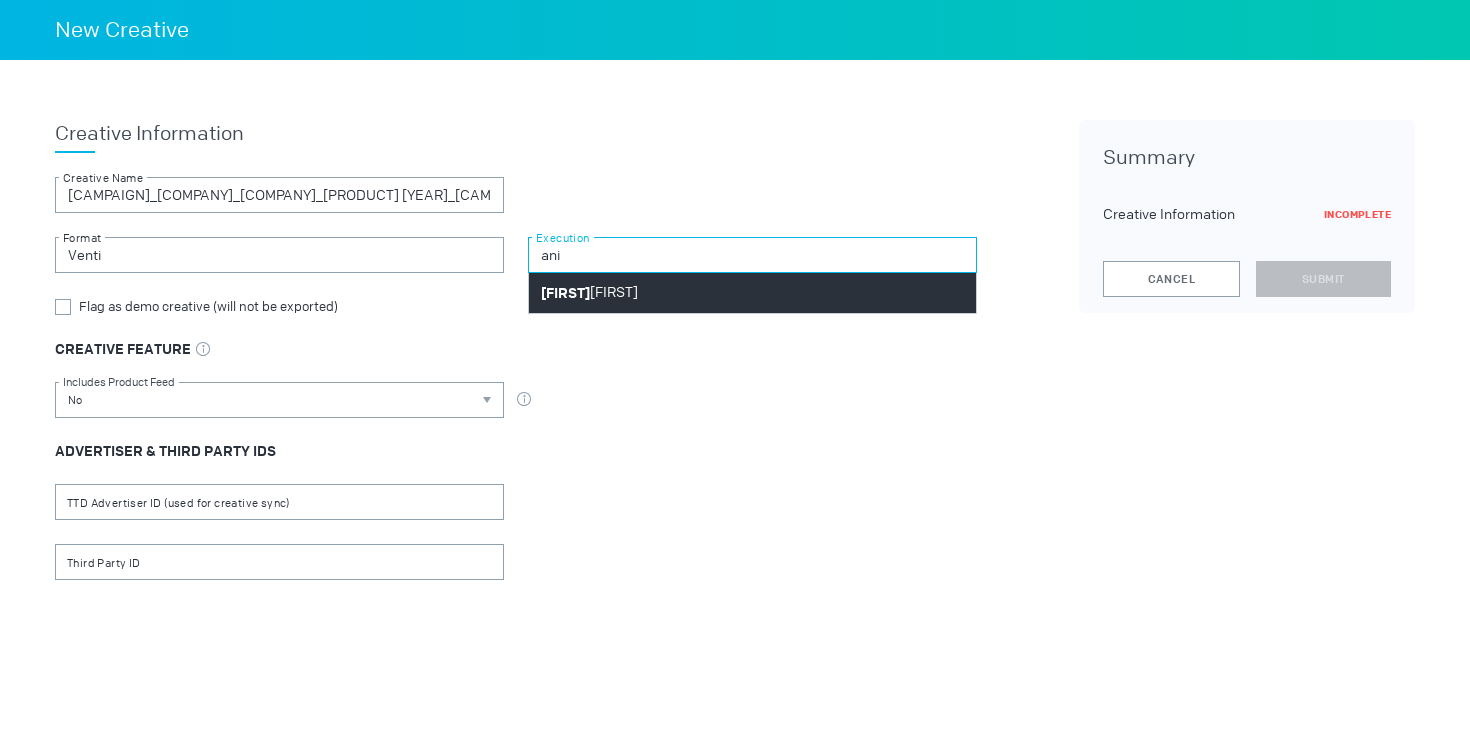 type on "ani" 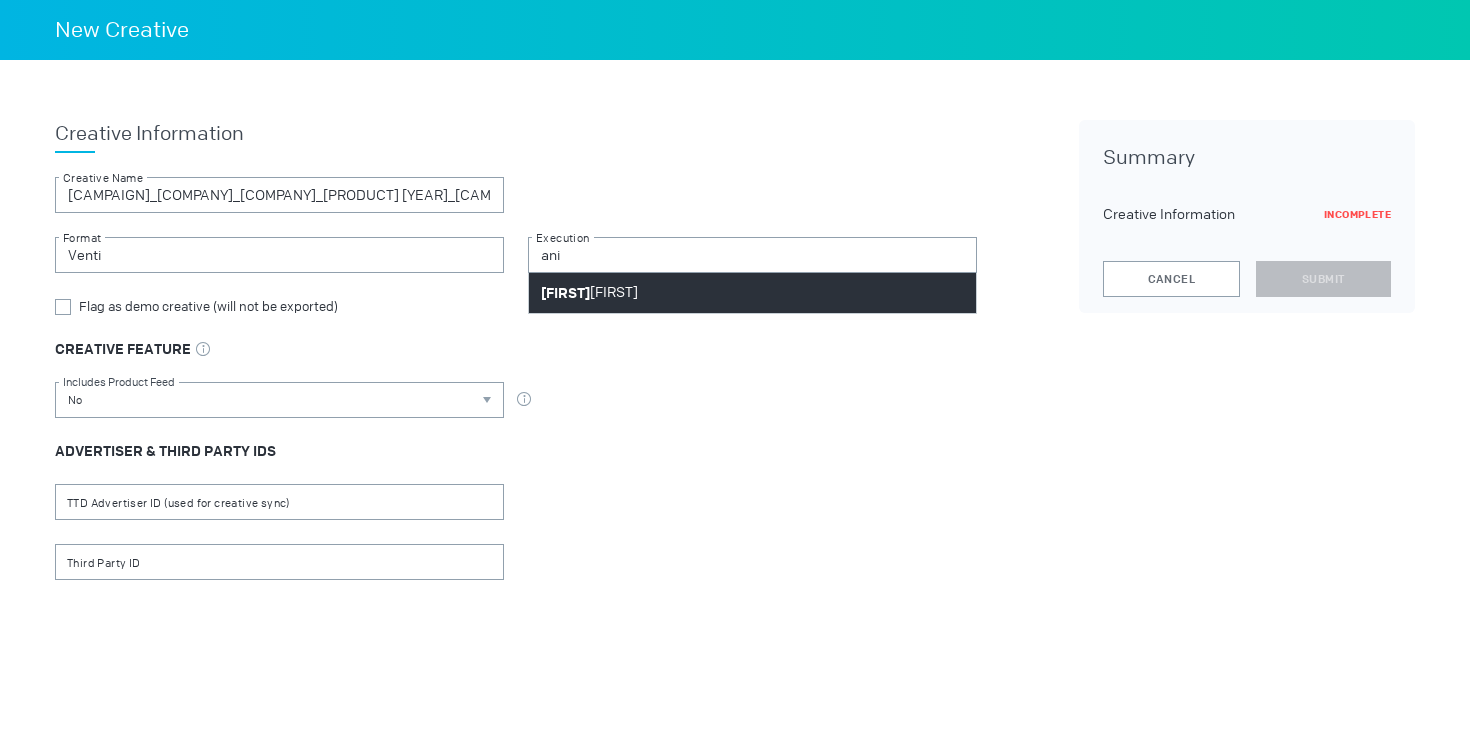 click on "Ani mated" at bounding box center [589, 293] 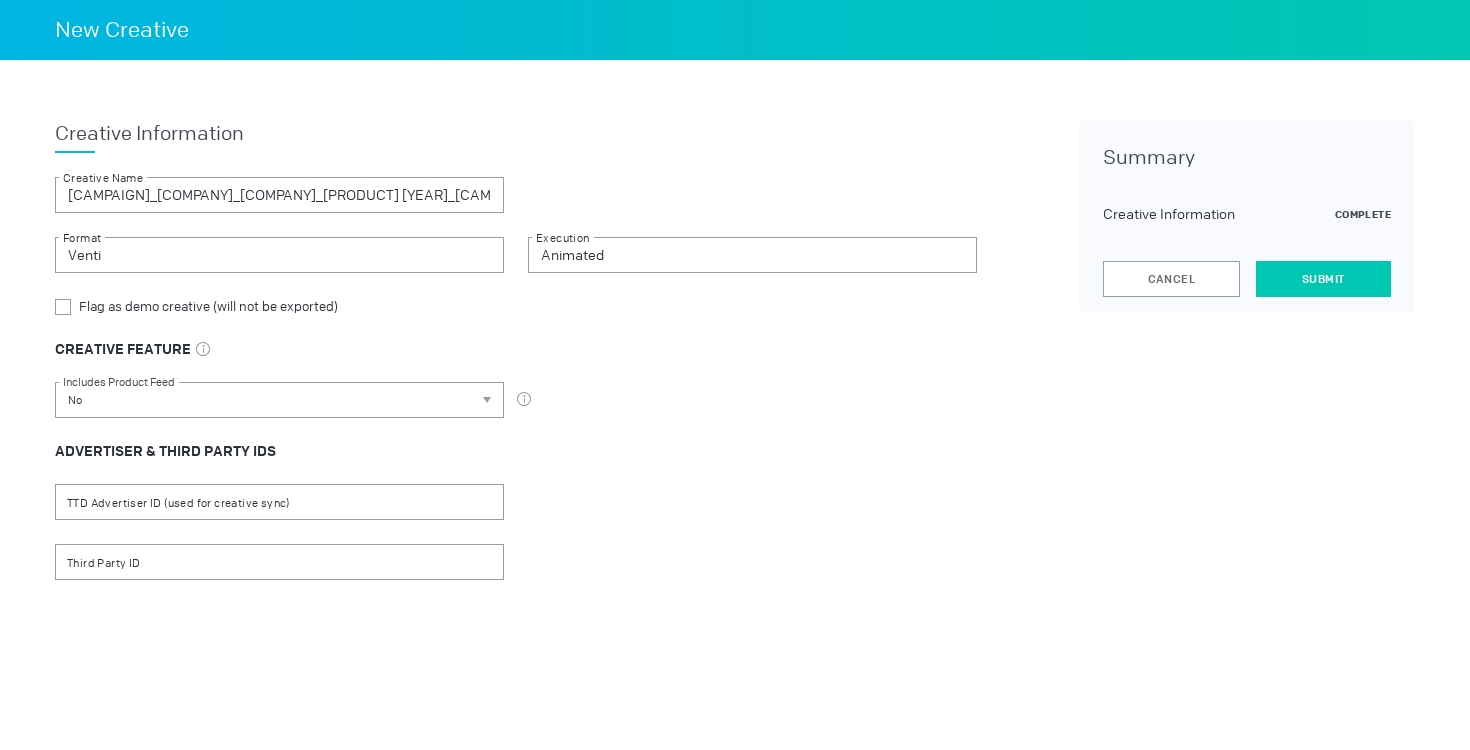 click on "Submit" at bounding box center (1323, 279) 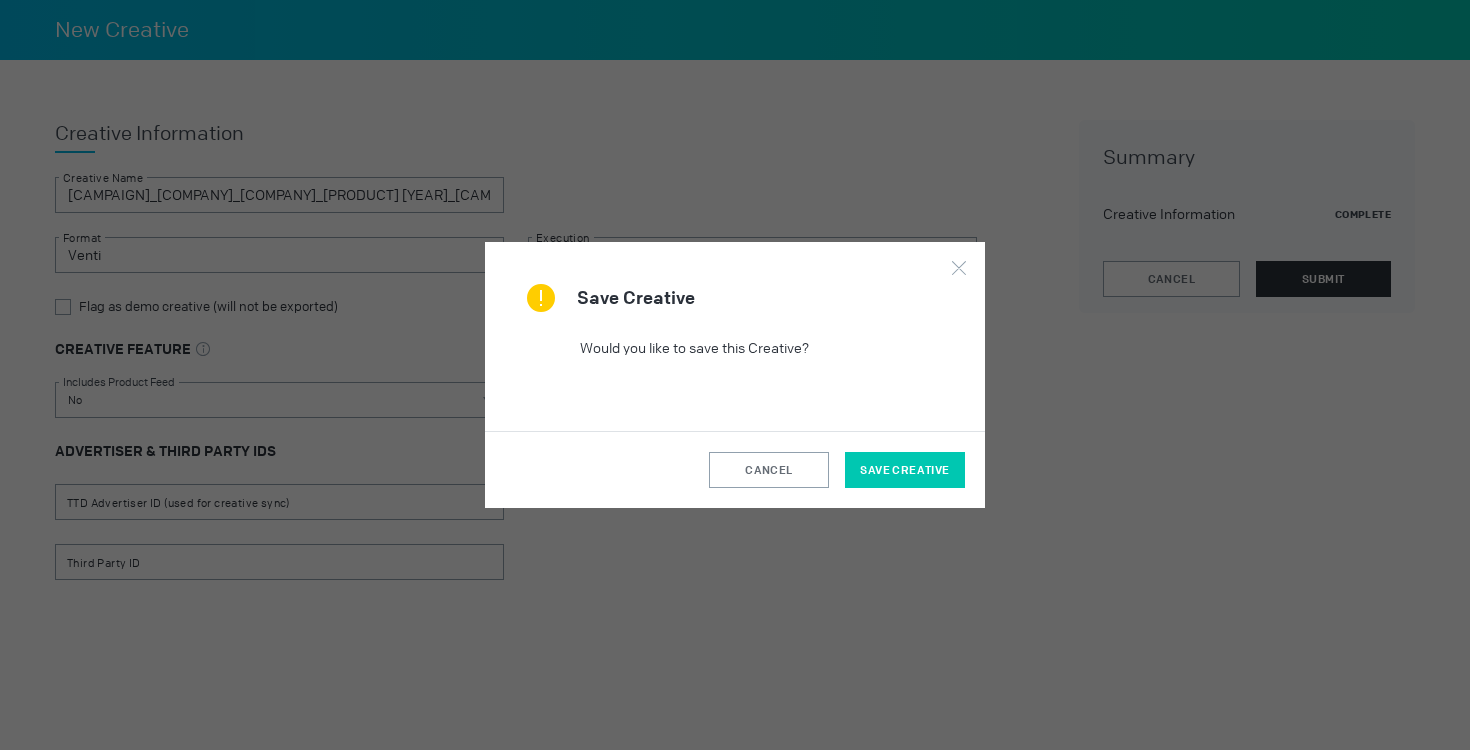 click on "Save Creative" at bounding box center (904, 470) 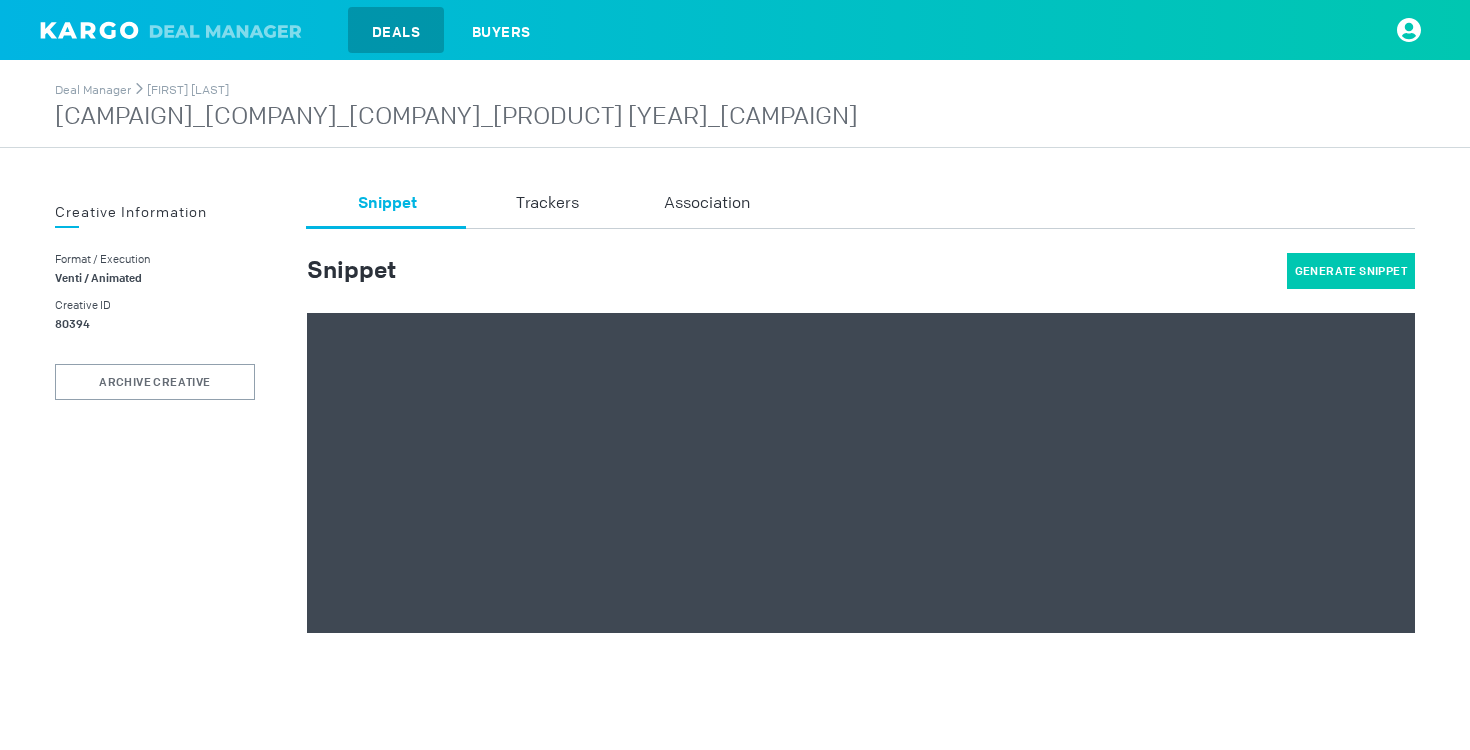 click on "Generate Snippet" at bounding box center (1351, 271) 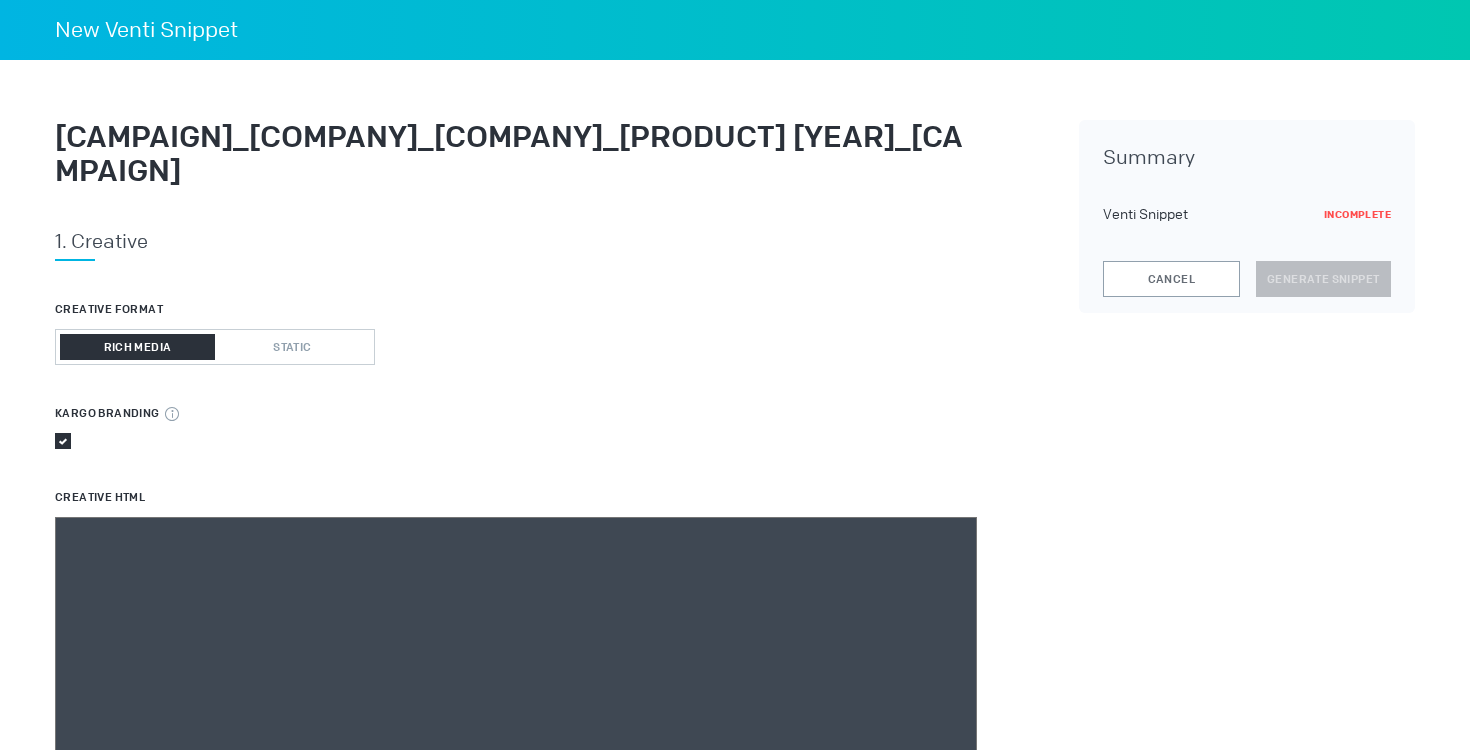 click at bounding box center [516, 797] 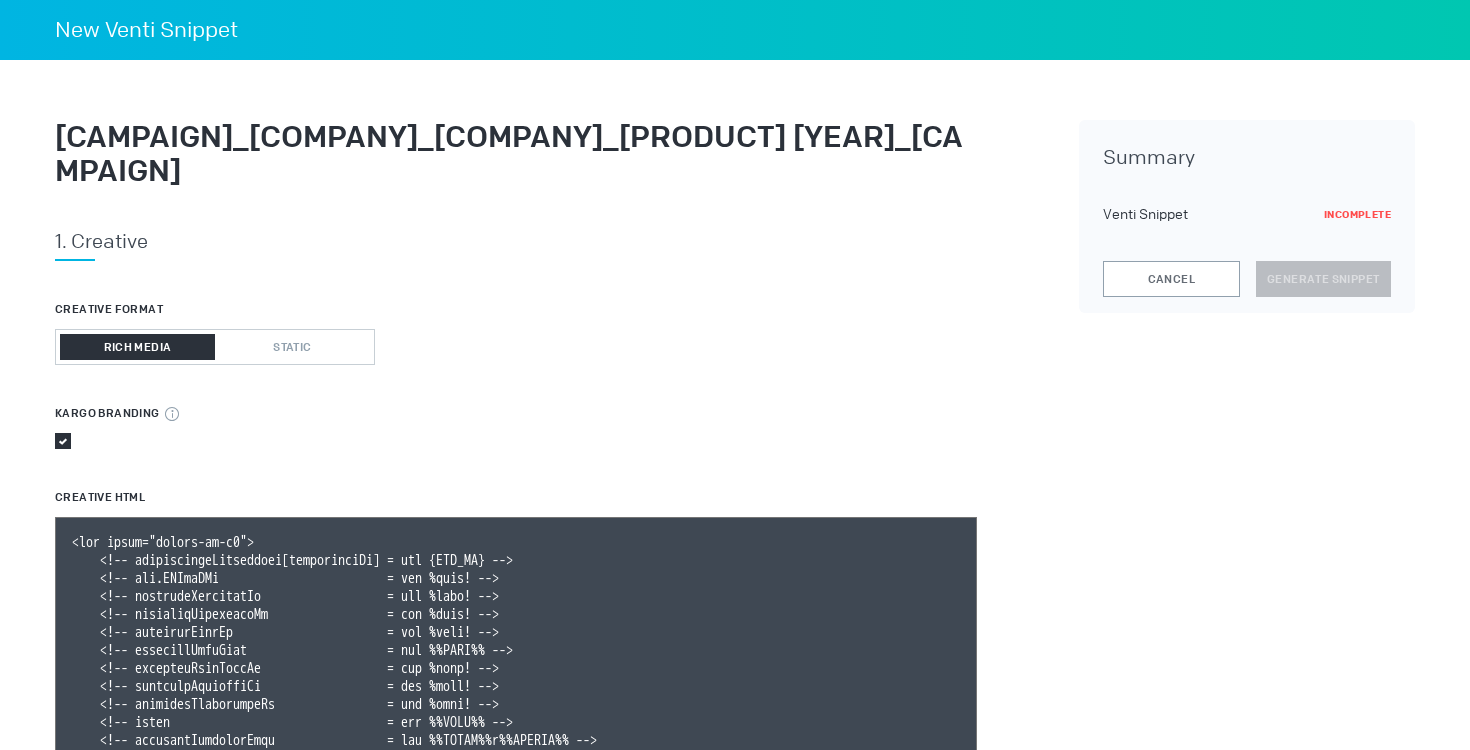scroll, scrollTop: 234, scrollLeft: 0, axis: vertical 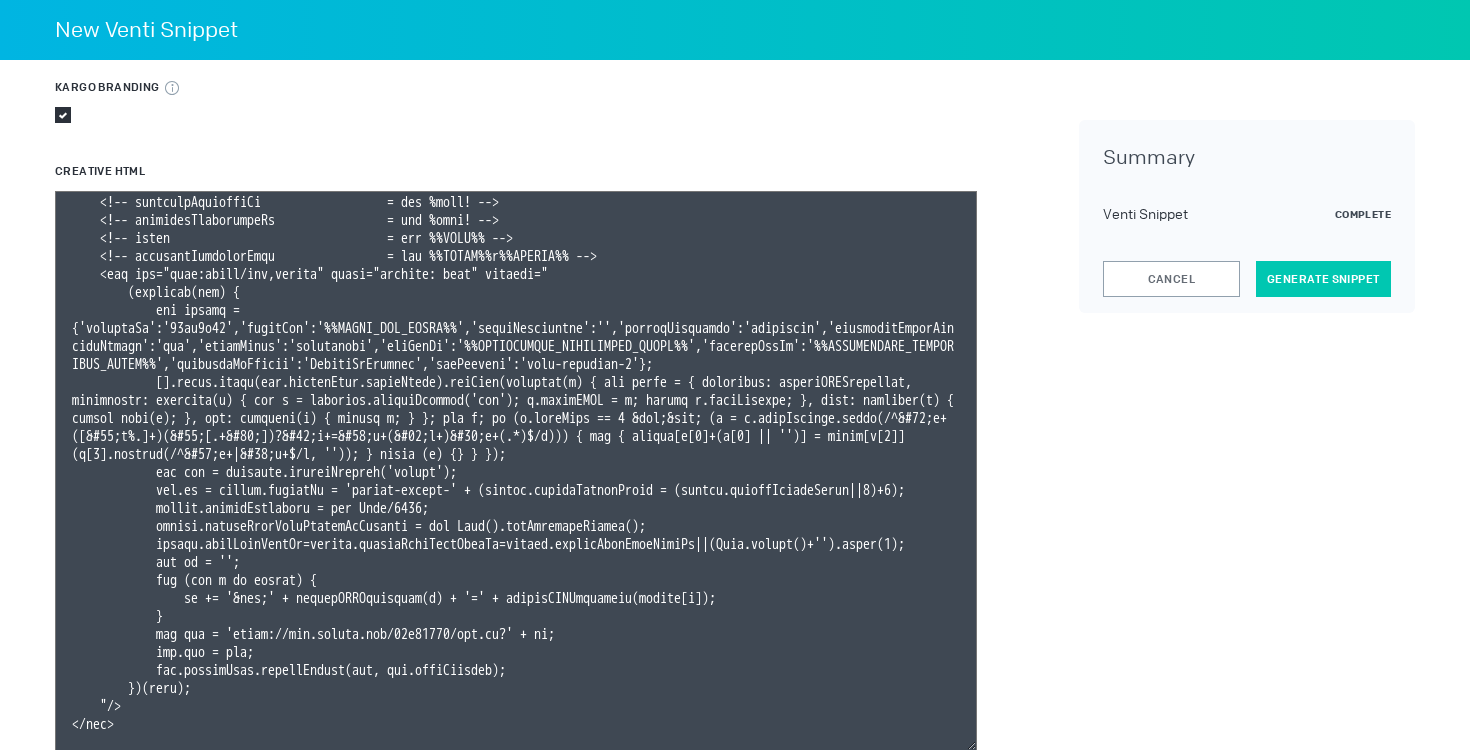 type on "<div class="celtra-ad-v3">
<!-- passthroughParameters[impressionId] = raw {IMP_ID} -->
<!-- eas.JWVjaWQh                        = raw %ecid! -->
<!-- externalCreativeId                  = raw %ecid! -->
<!-- externalPlacementId                 = raw %epid! -->
<!-- externalSiteId                      = raw %esid! -->
<!-- externalSiteName                    = raw %%SITE%% -->
<!-- externalLineItemId                  = raw %eaid! -->
<!-- externalCampaignId                  = raw %ebuy! -->
<!-- externalAdvertiserId                = raw %eadv! -->
<!-- coppa                               = raw %%TFCD%% -->
<!-- externalCreativeSize                = raw %%WIDTH%%x%%HEIGHT%% -->
<img src="data:image/png,celtra" style="display: none" onerror="
(function(img) {
var params = {'accountId':'13be8f66','clickUrl':'%%CLICK_URL_UNESC%%','widthBreakpoint':'','expandDirection':'undefined','preferredClickThroughWindow':'new','clickEvent':'advertiser','io..." 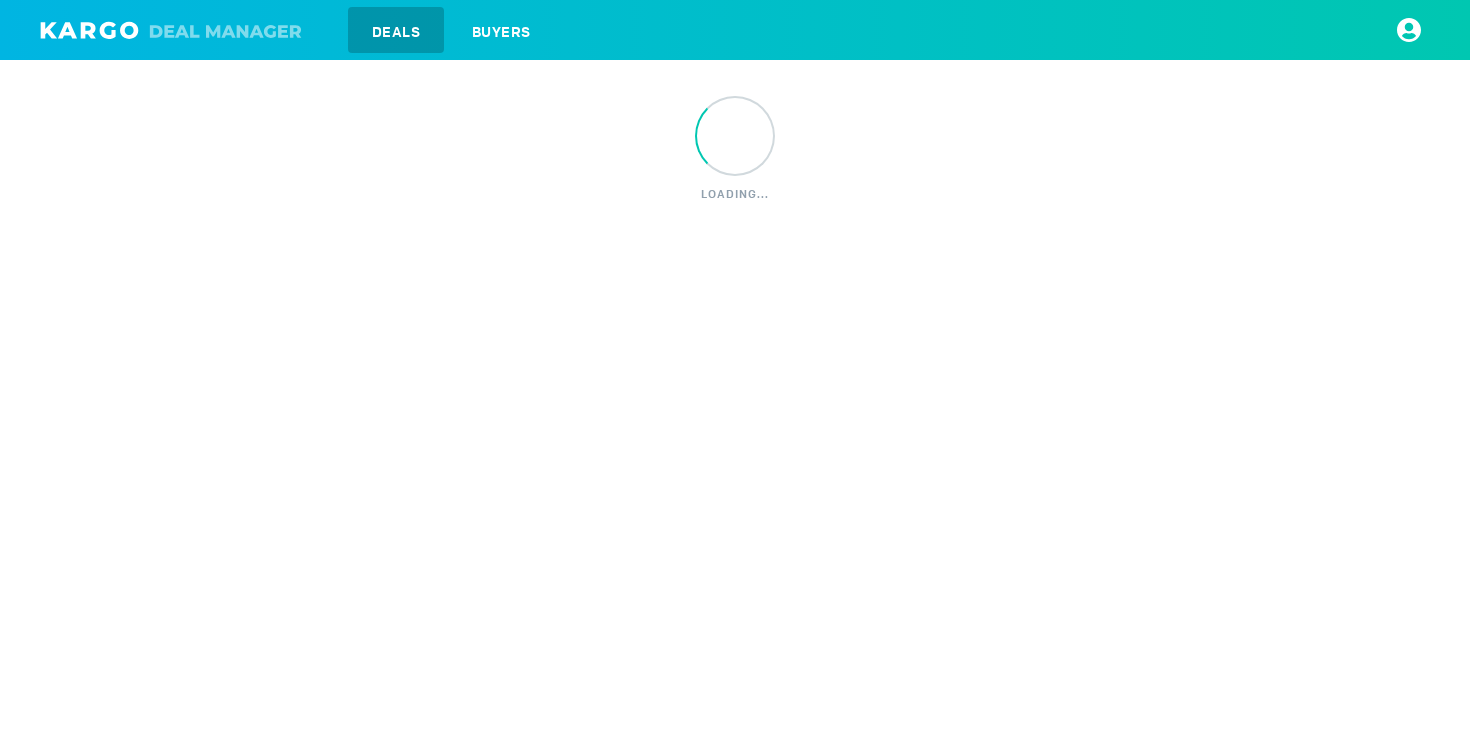 scroll, scrollTop: 0, scrollLeft: 0, axis: both 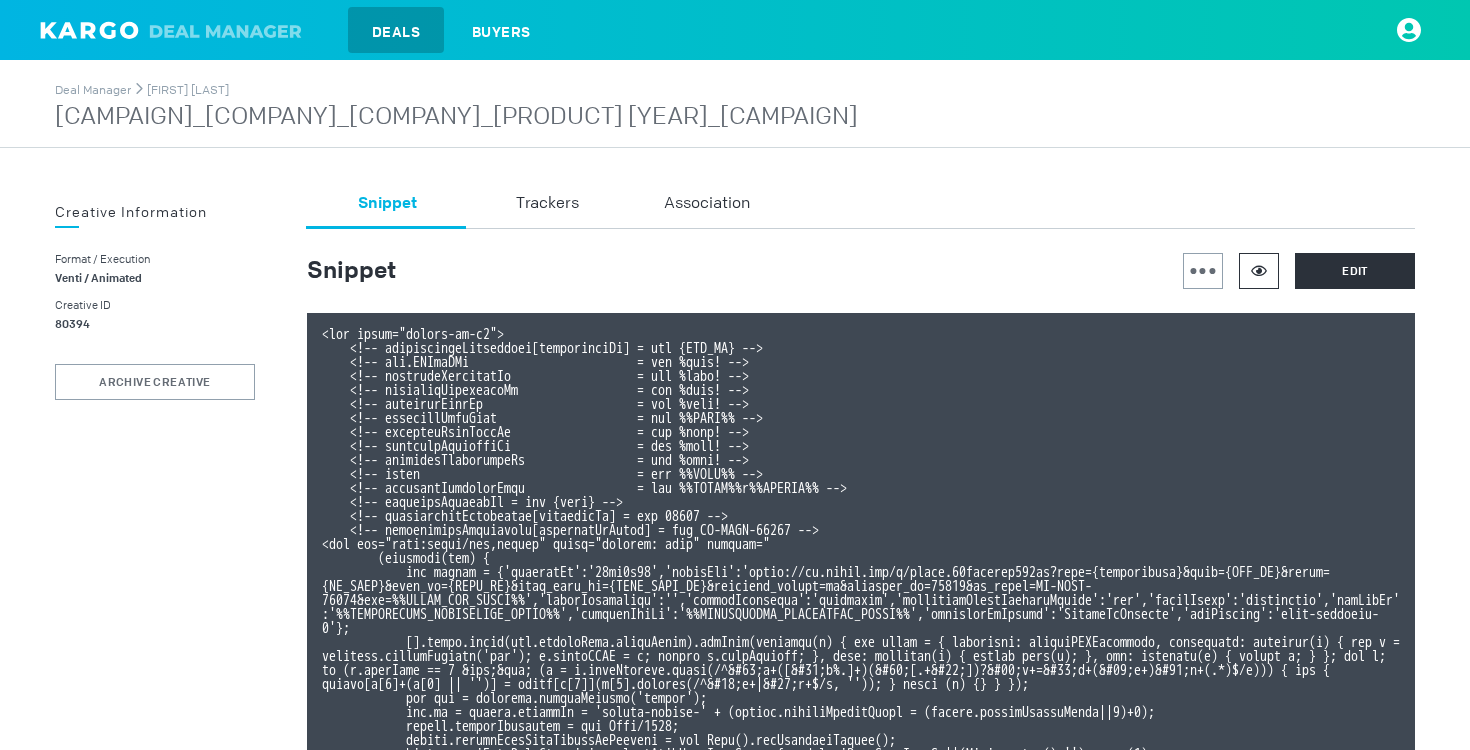 click at bounding box center [1259, 270] 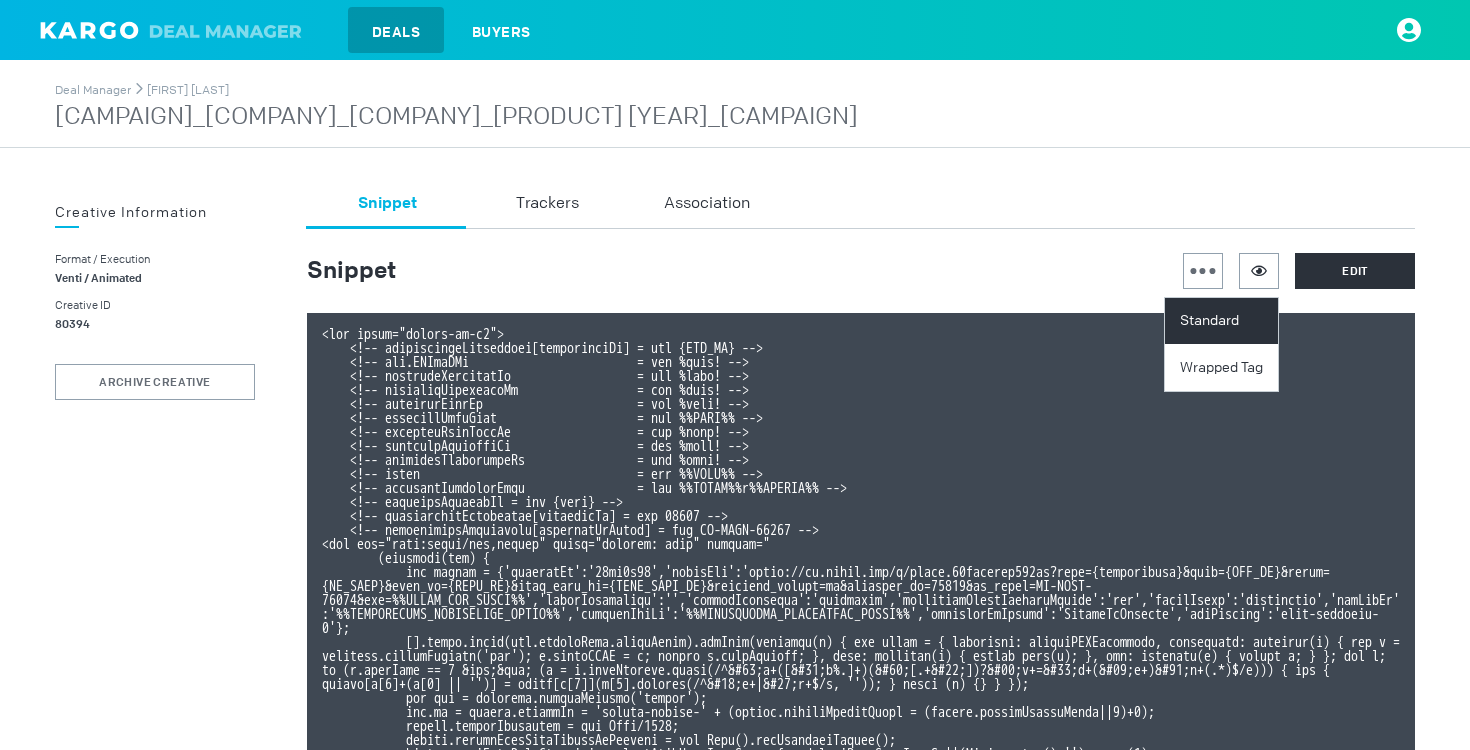 click on "Standard" at bounding box center (1224, 321) 